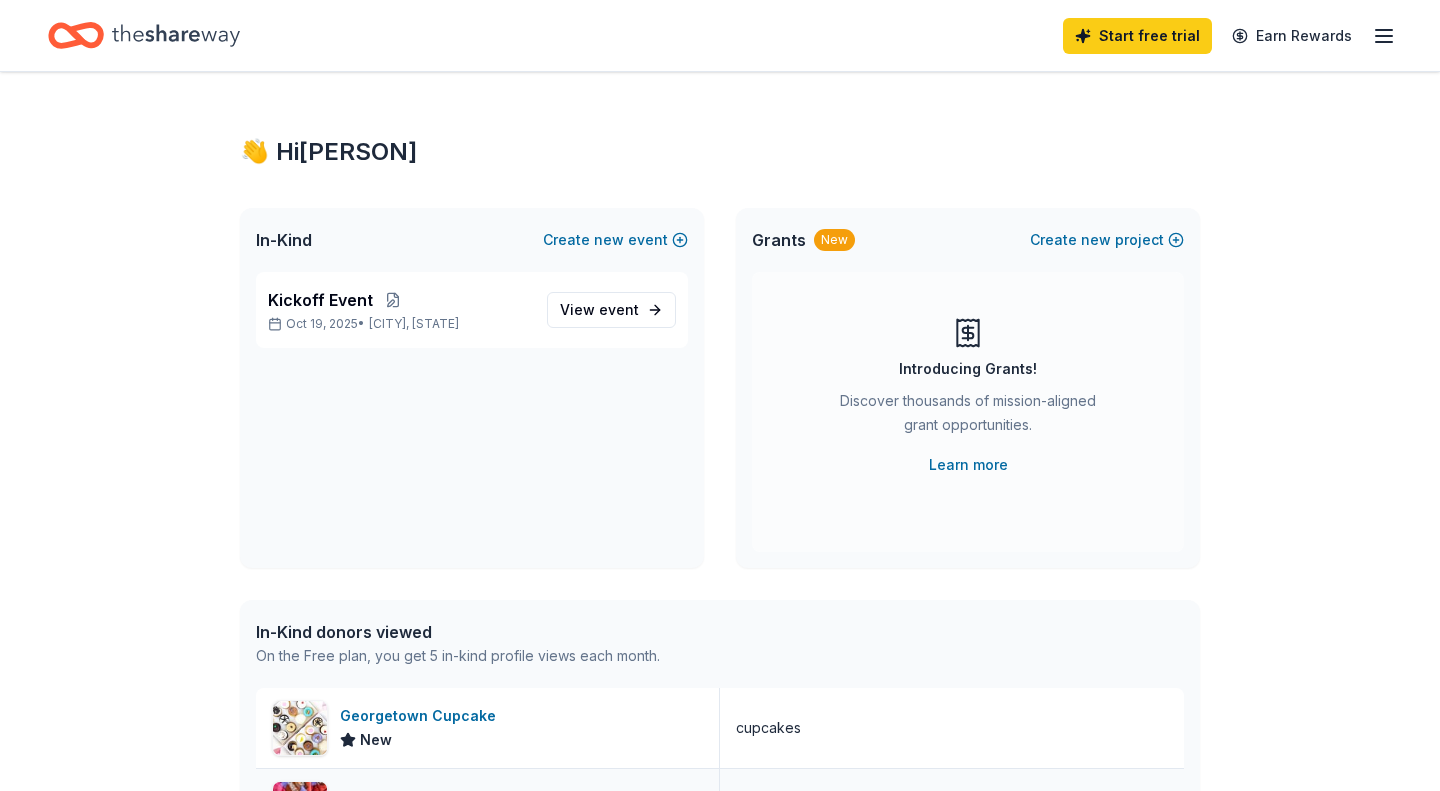 scroll, scrollTop: 394, scrollLeft: 0, axis: vertical 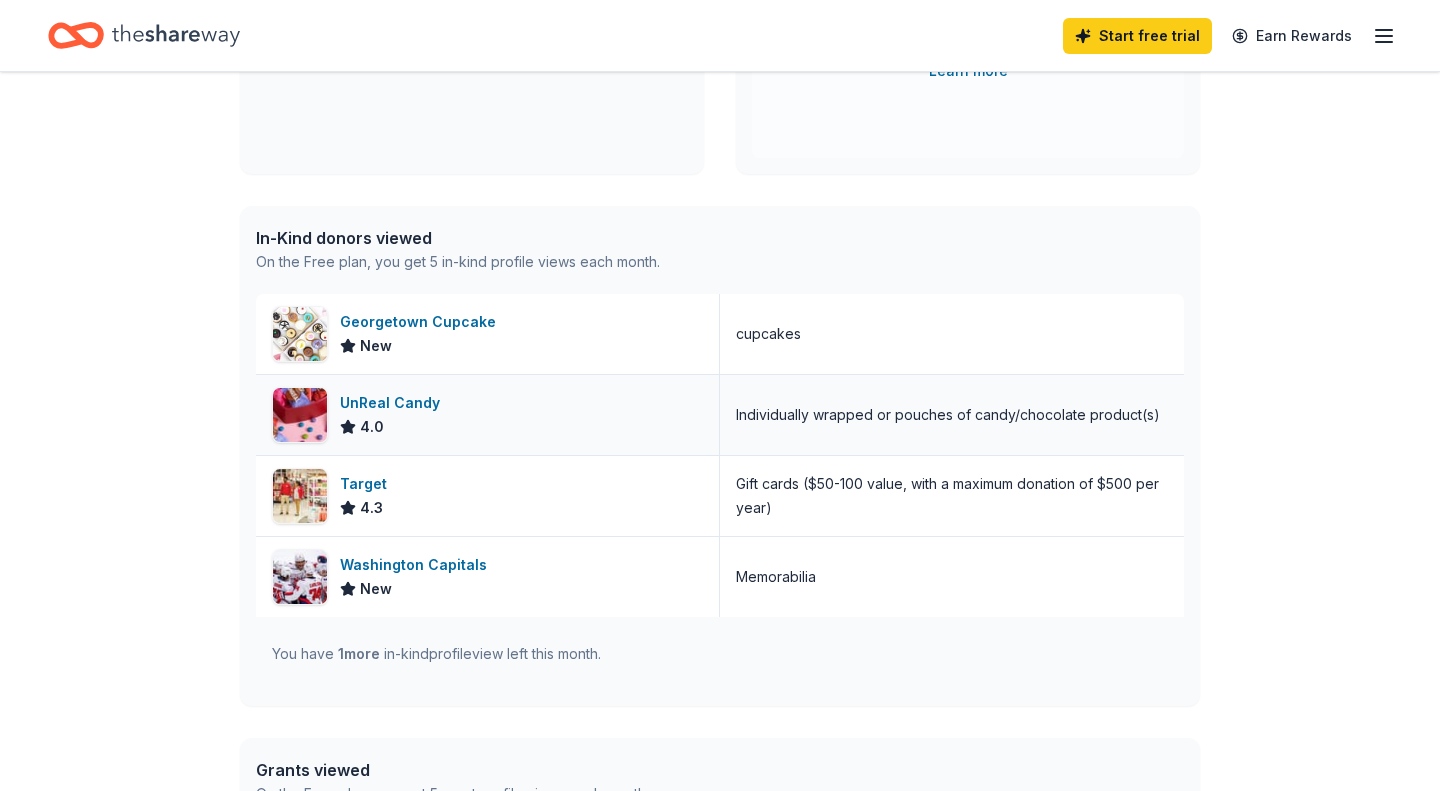 click on "UnReal Candy" at bounding box center [394, 403] 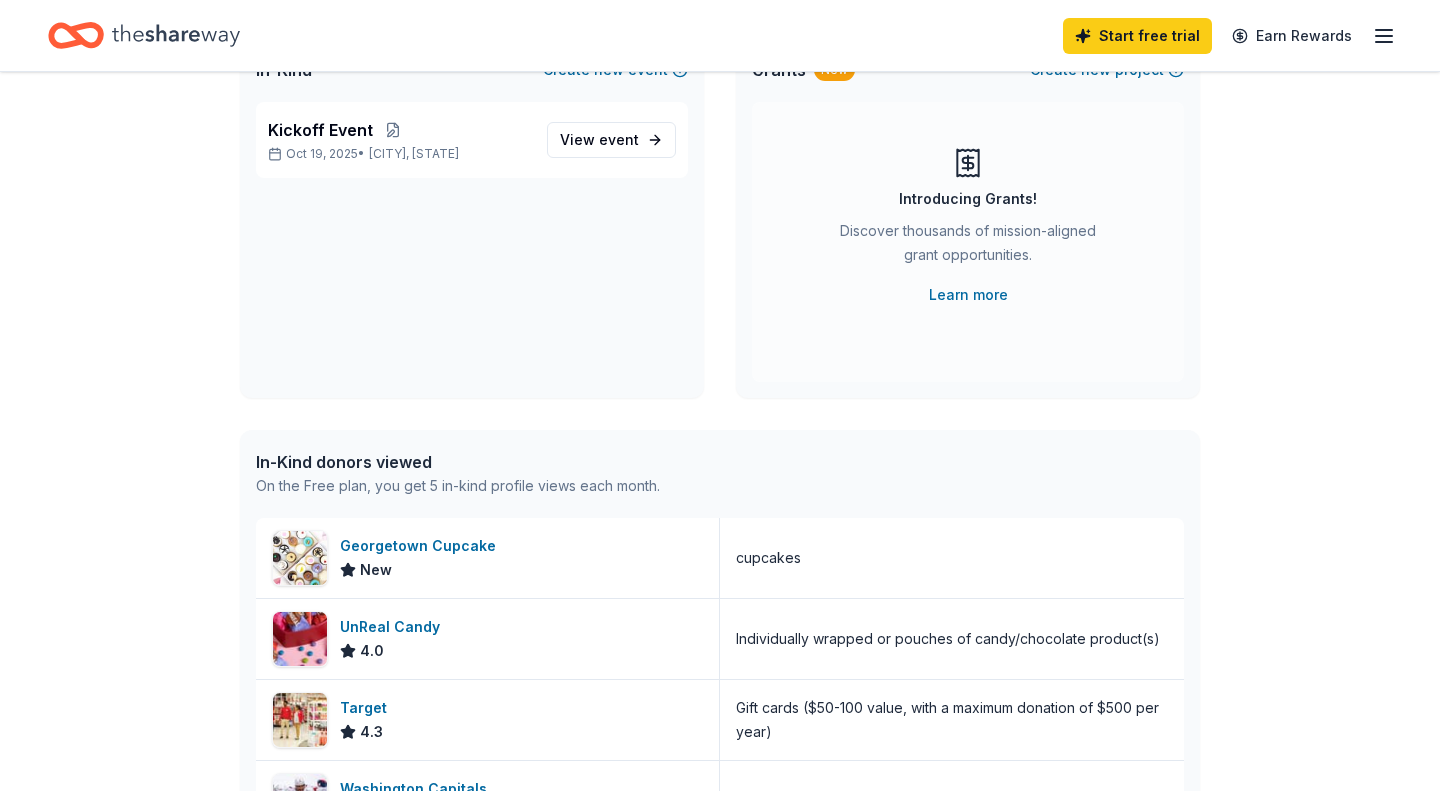 scroll, scrollTop: 60, scrollLeft: 0, axis: vertical 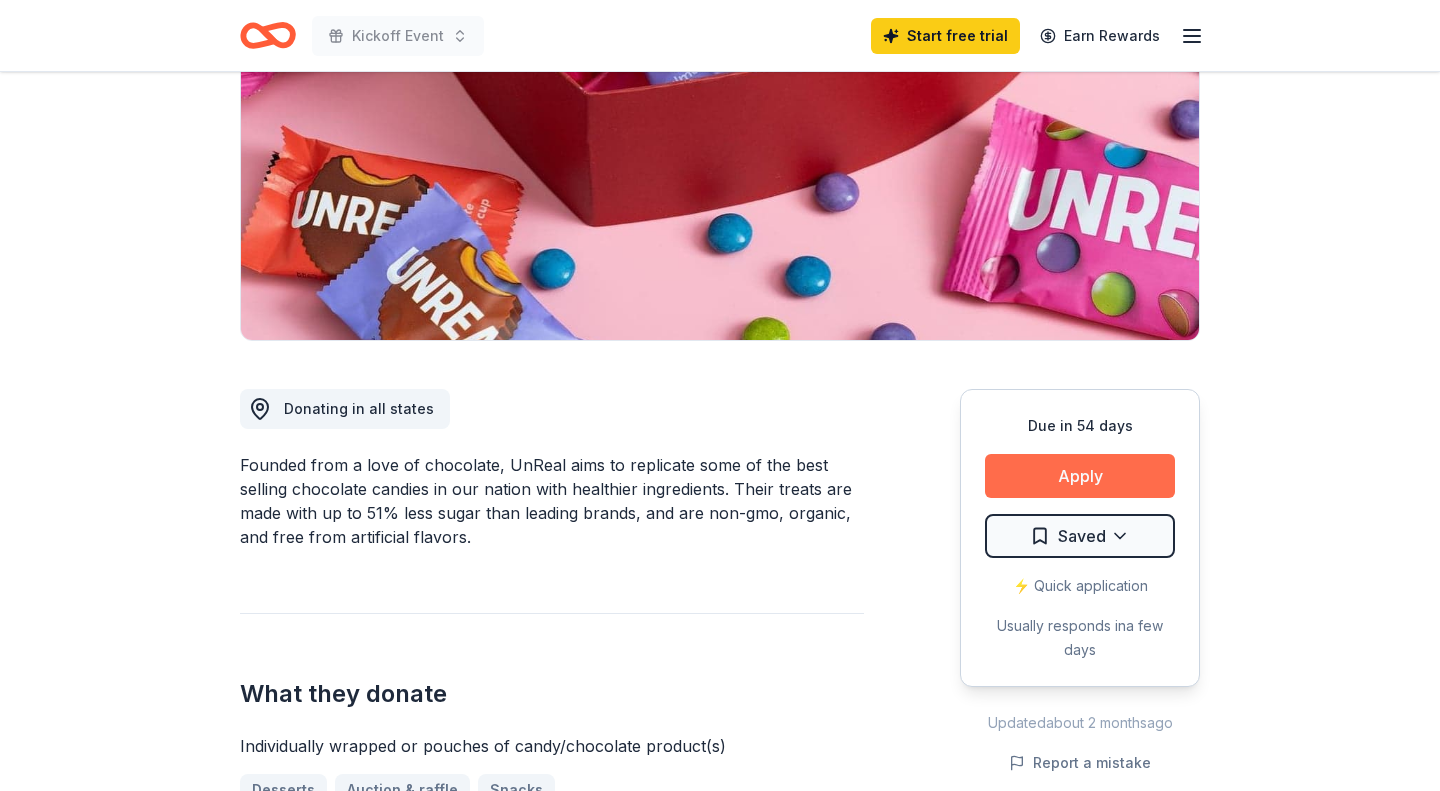 click on "Apply" at bounding box center (1080, 476) 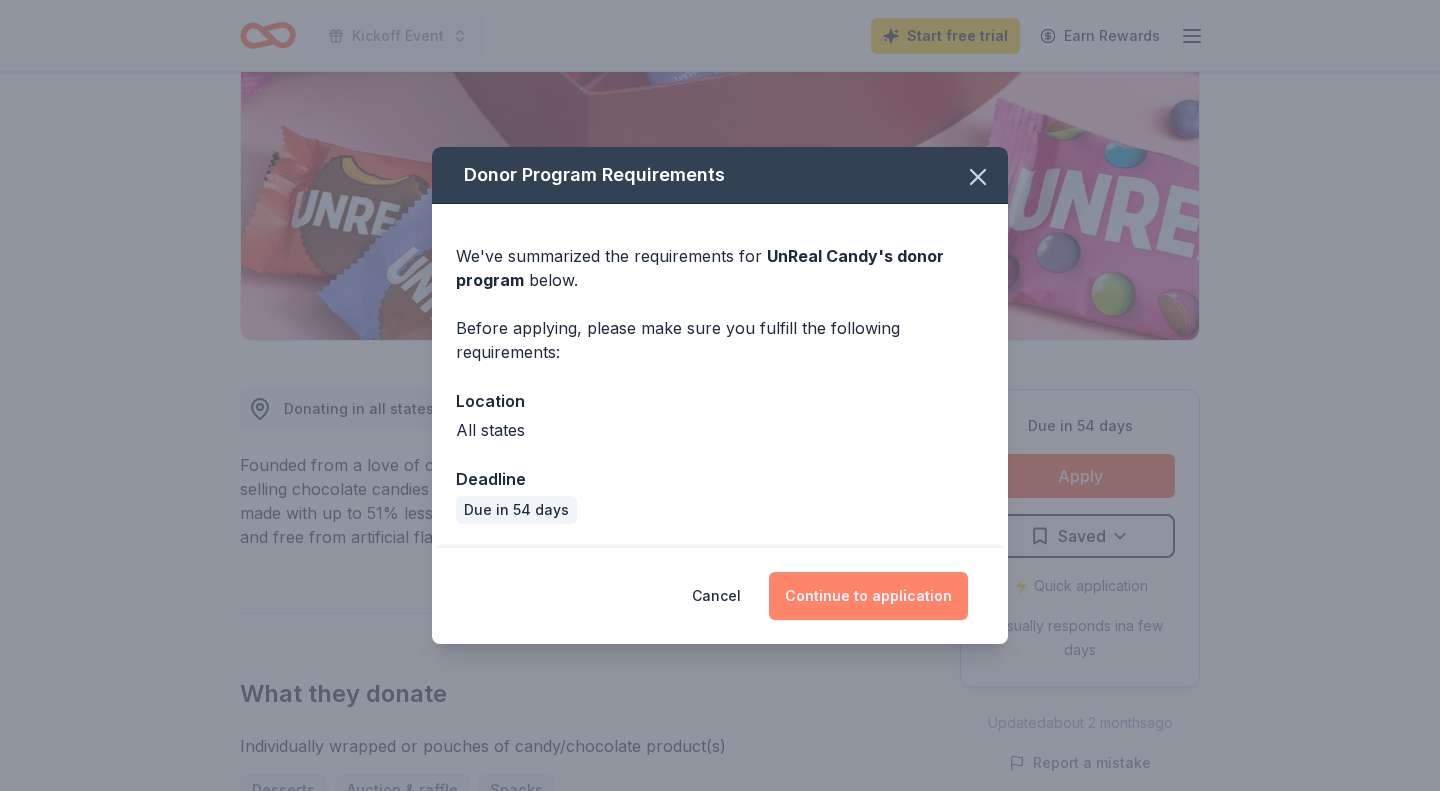 click on "Continue to application" at bounding box center (868, 596) 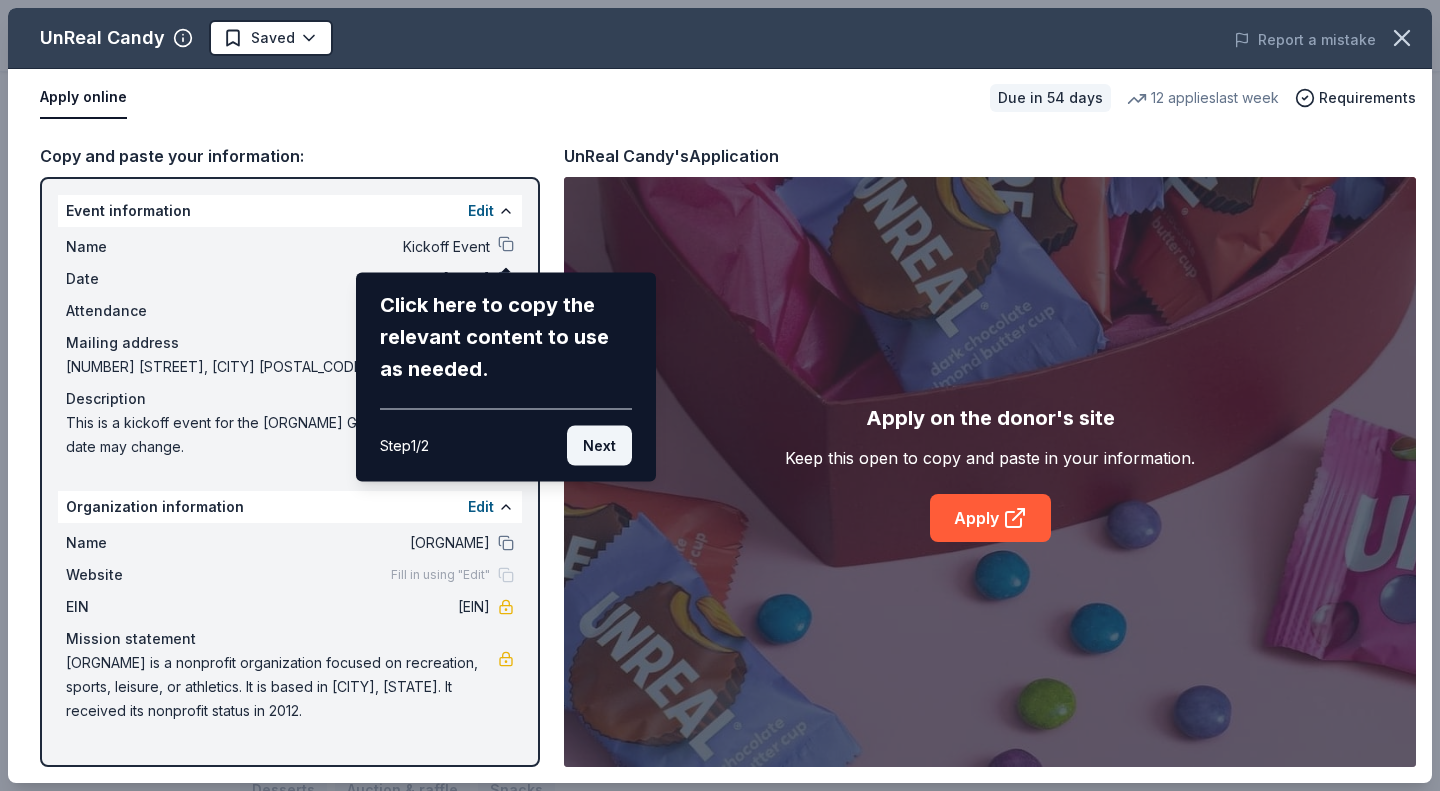click on "Next" at bounding box center [599, 446] 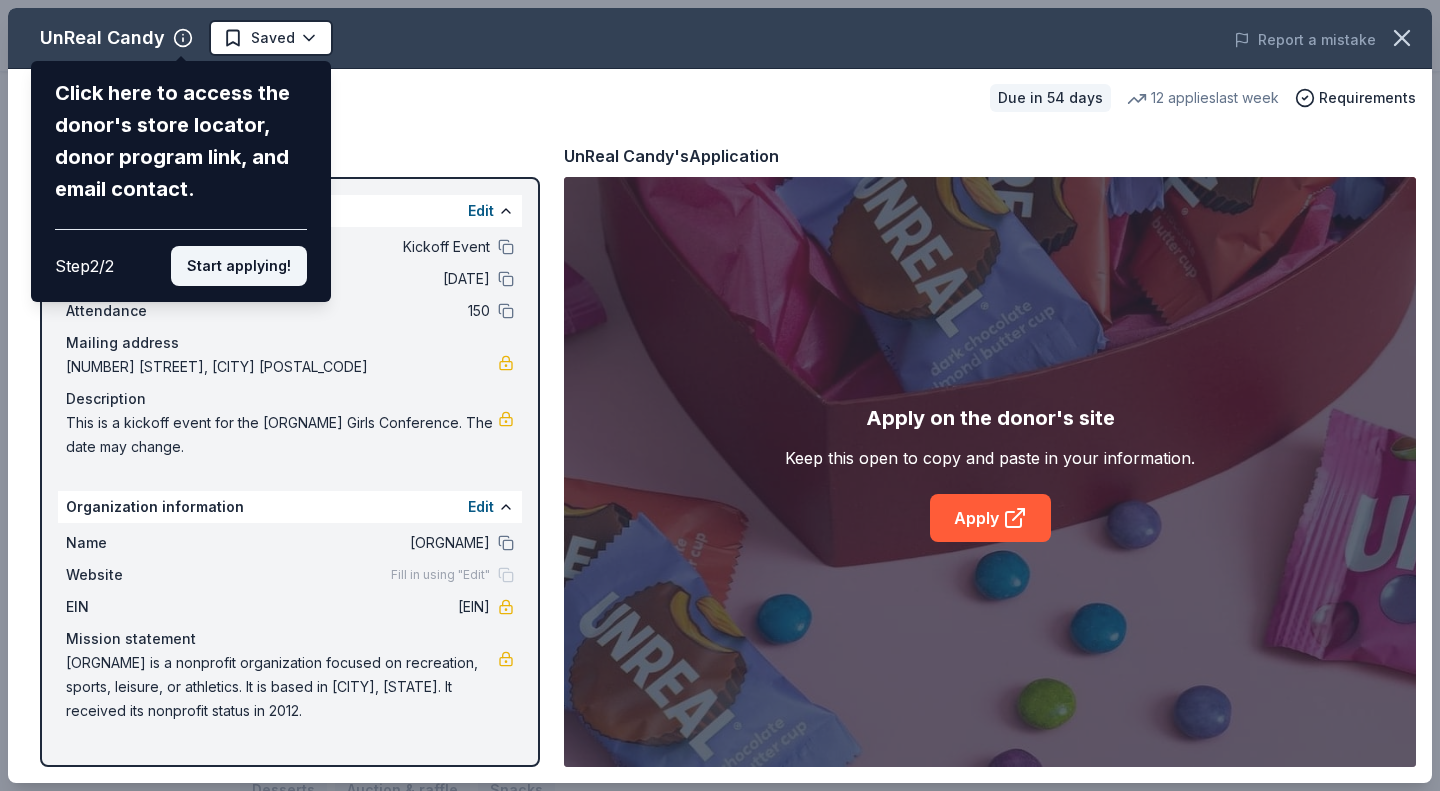 click on "Start applying!" at bounding box center (239, 266) 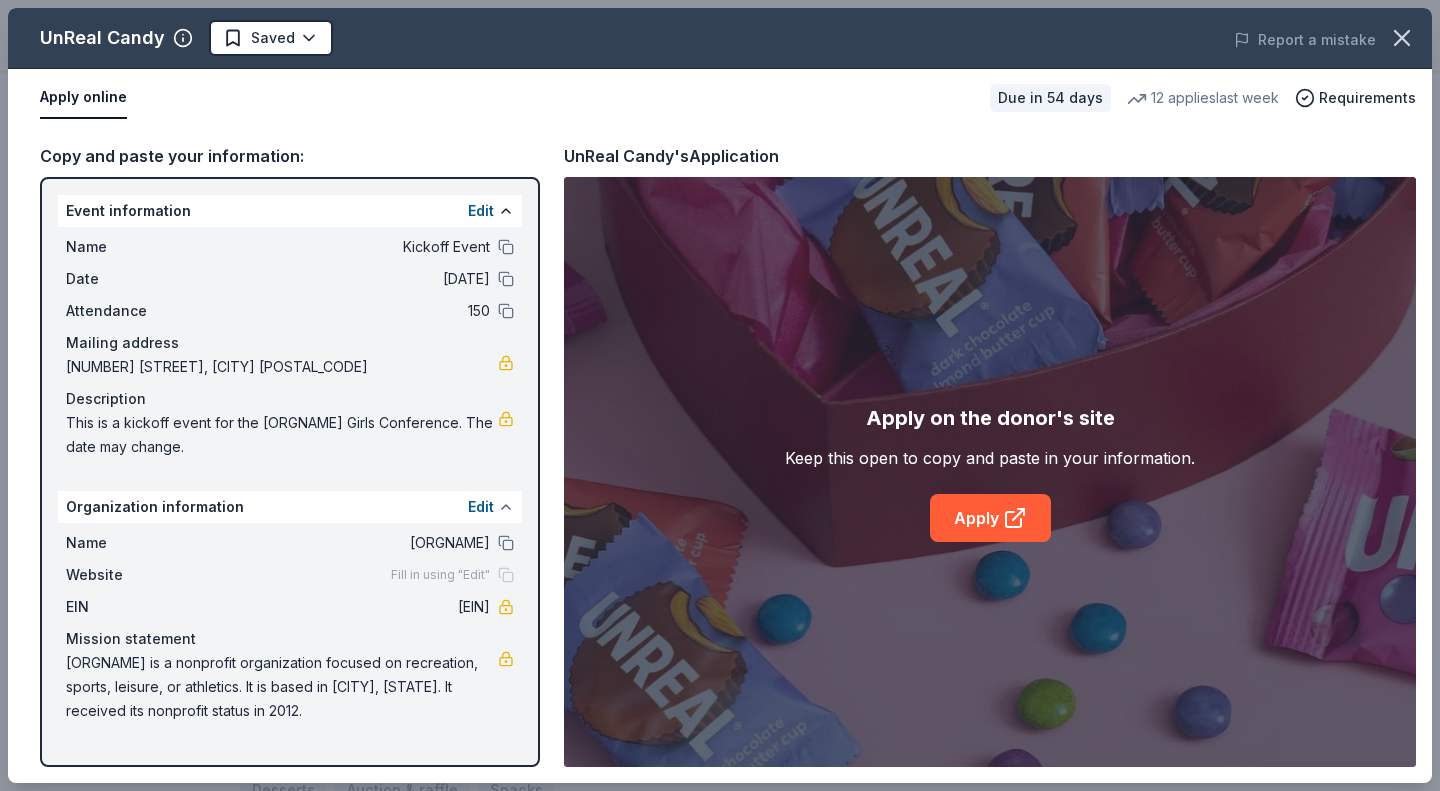 click at bounding box center (506, 507) 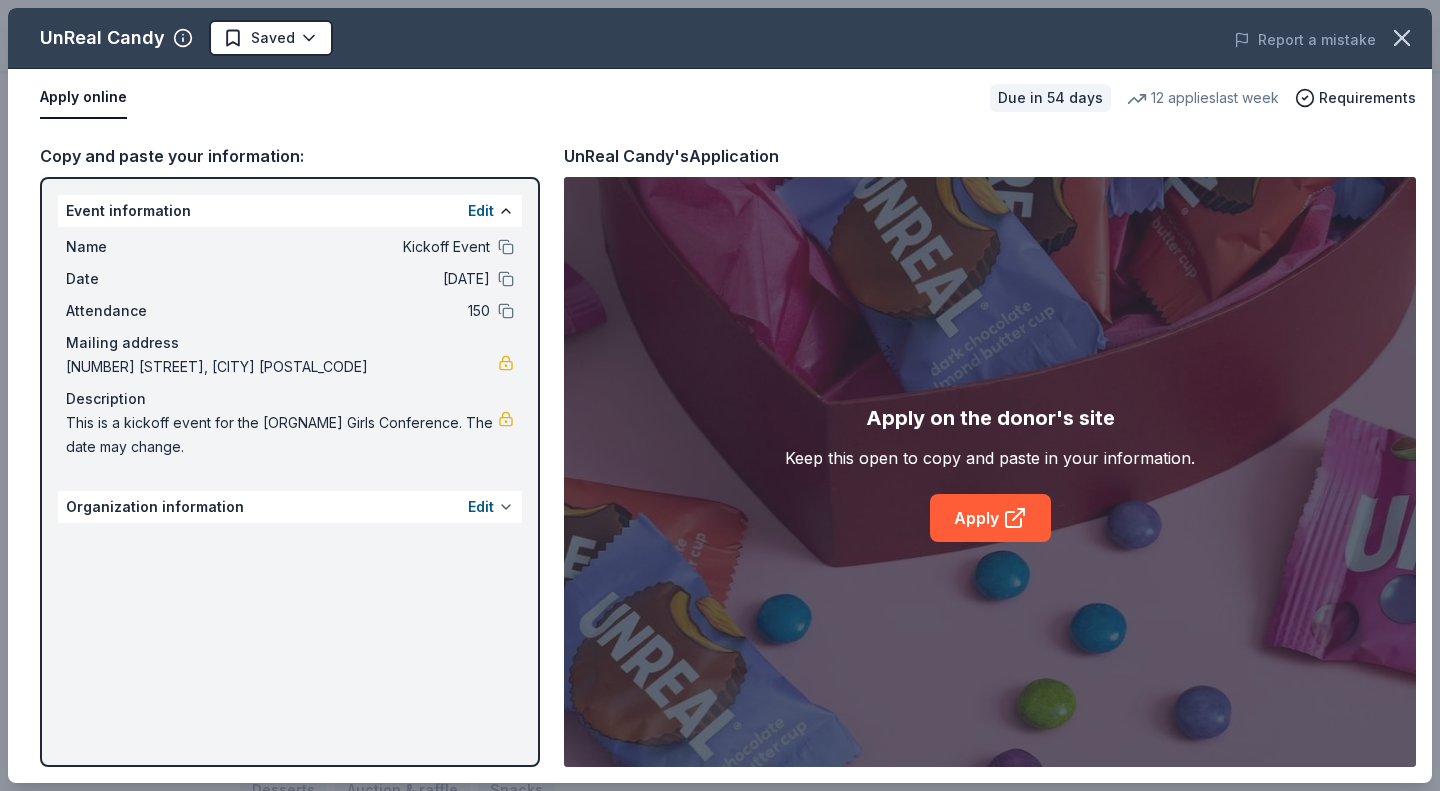 click at bounding box center [506, 507] 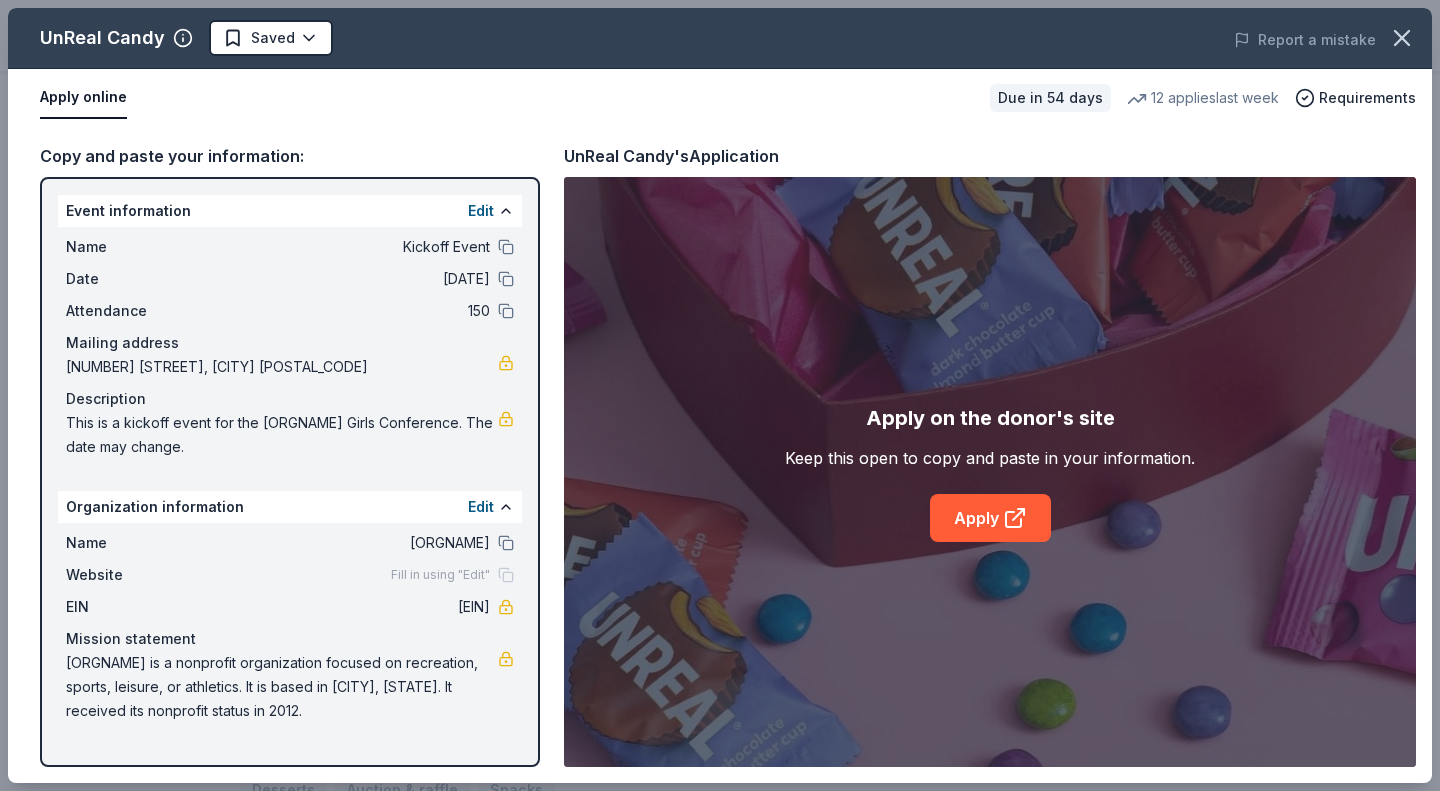 click on "Fill in using "Edit"" at bounding box center (440, 575) 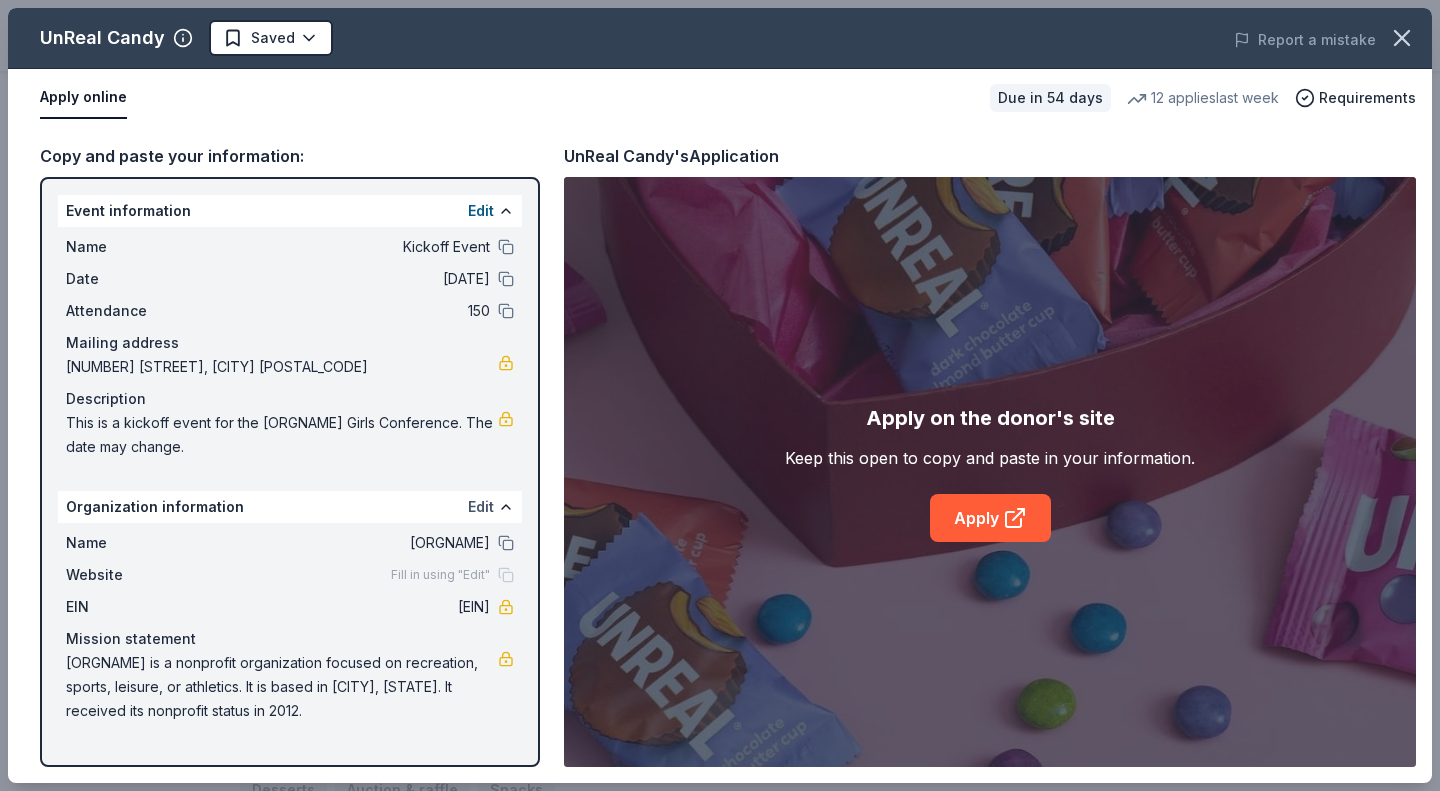 click on "Edit" at bounding box center (481, 507) 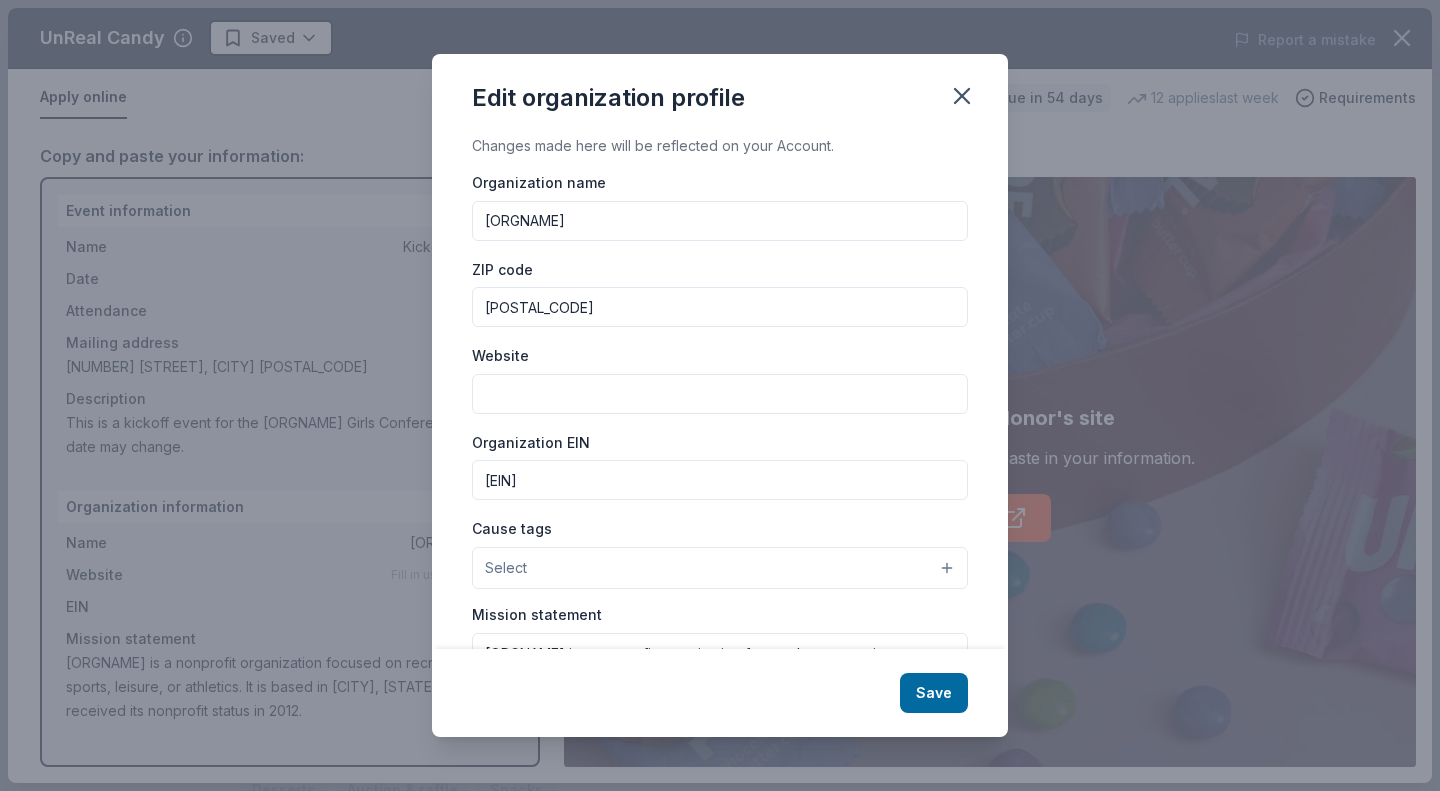 click on "Website" at bounding box center [720, 394] 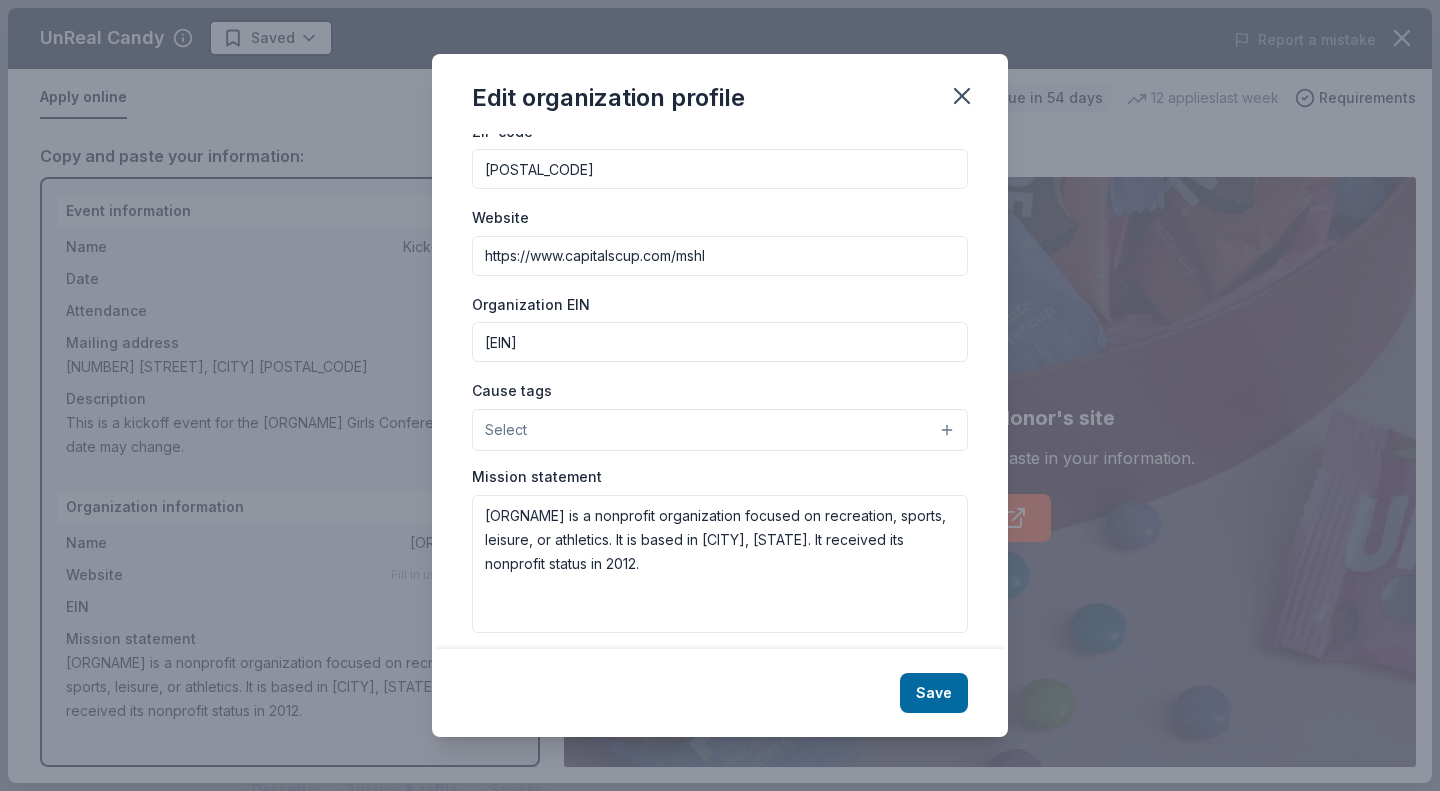 scroll, scrollTop: 147, scrollLeft: 0, axis: vertical 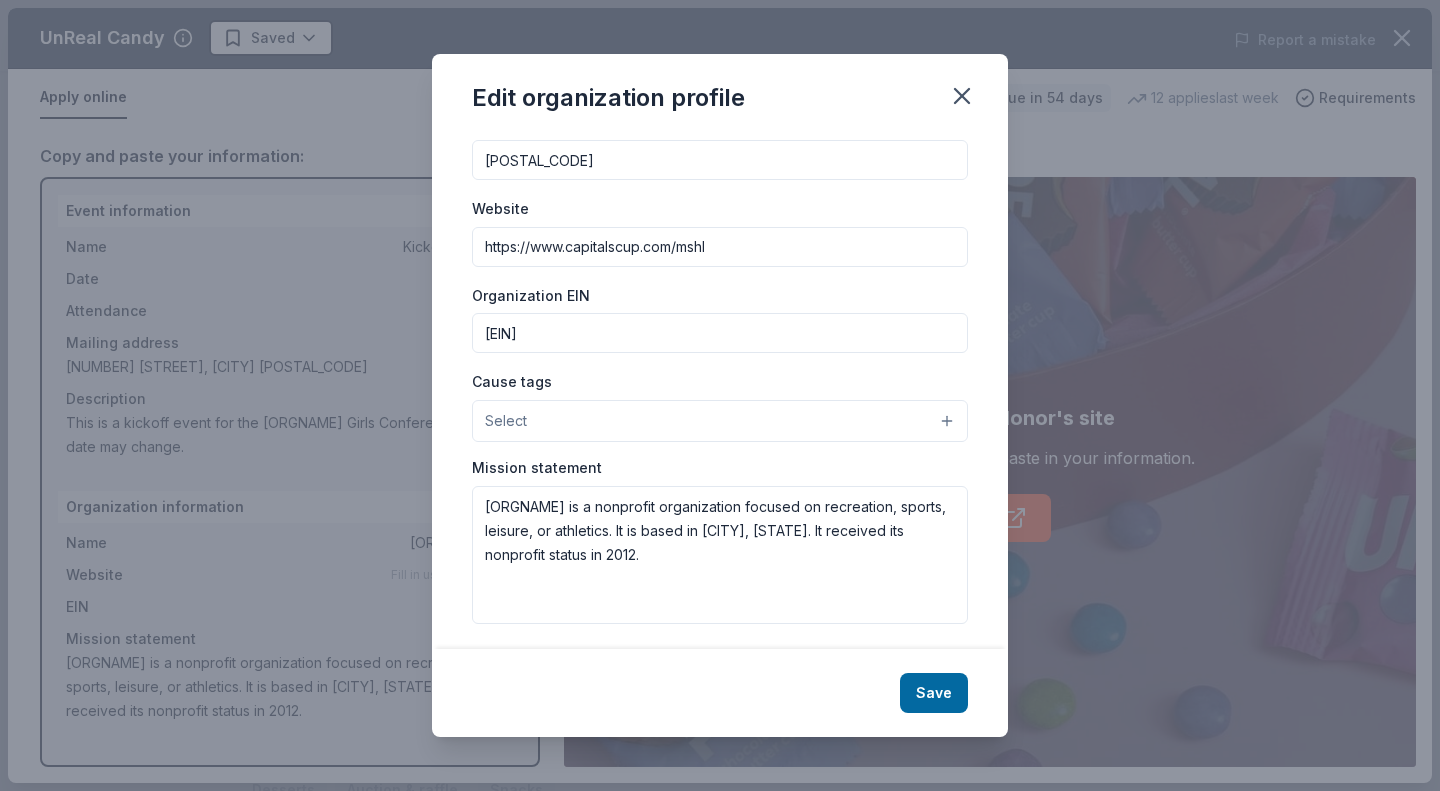 type on "https://www.capitalscup.com/mshl" 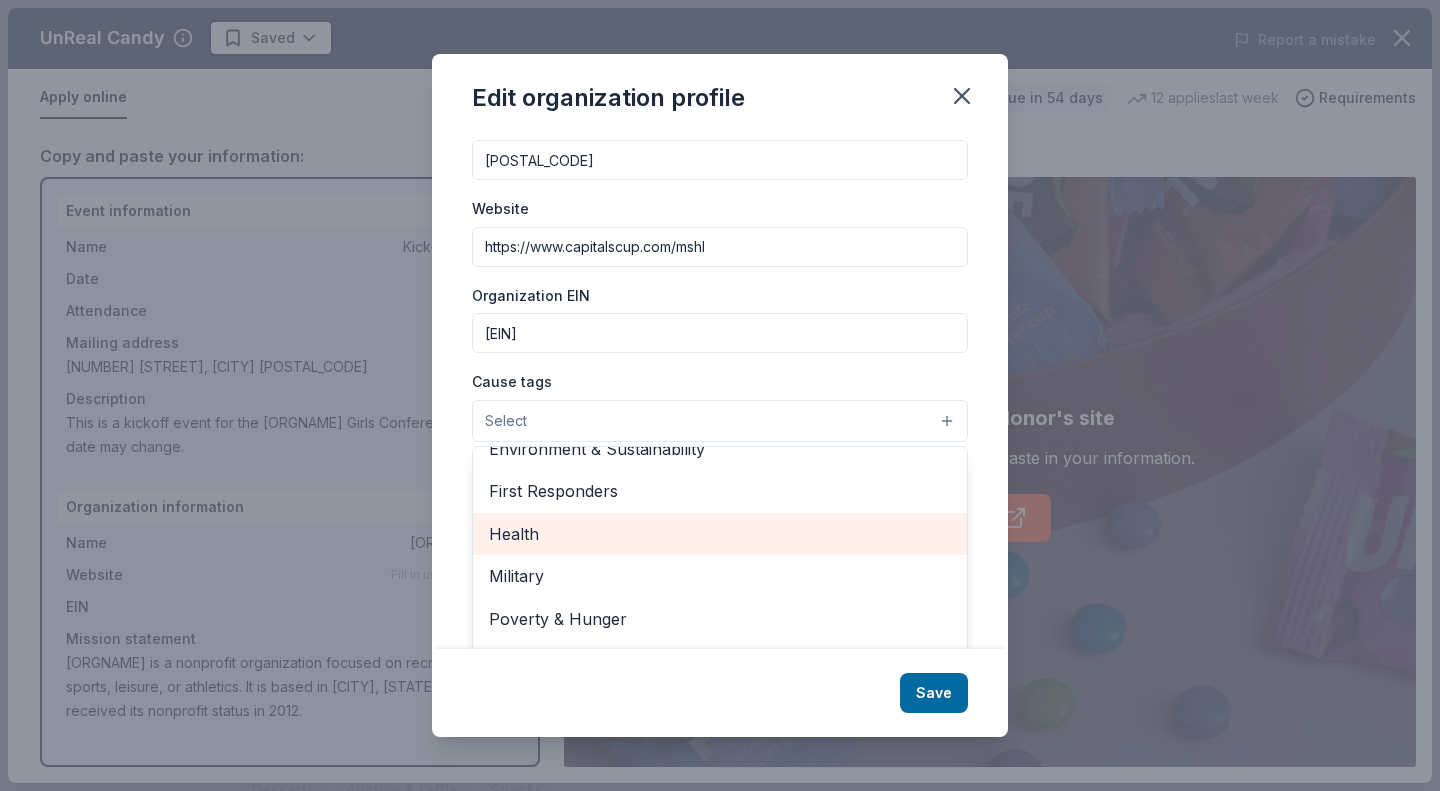 scroll, scrollTop: 279, scrollLeft: 0, axis: vertical 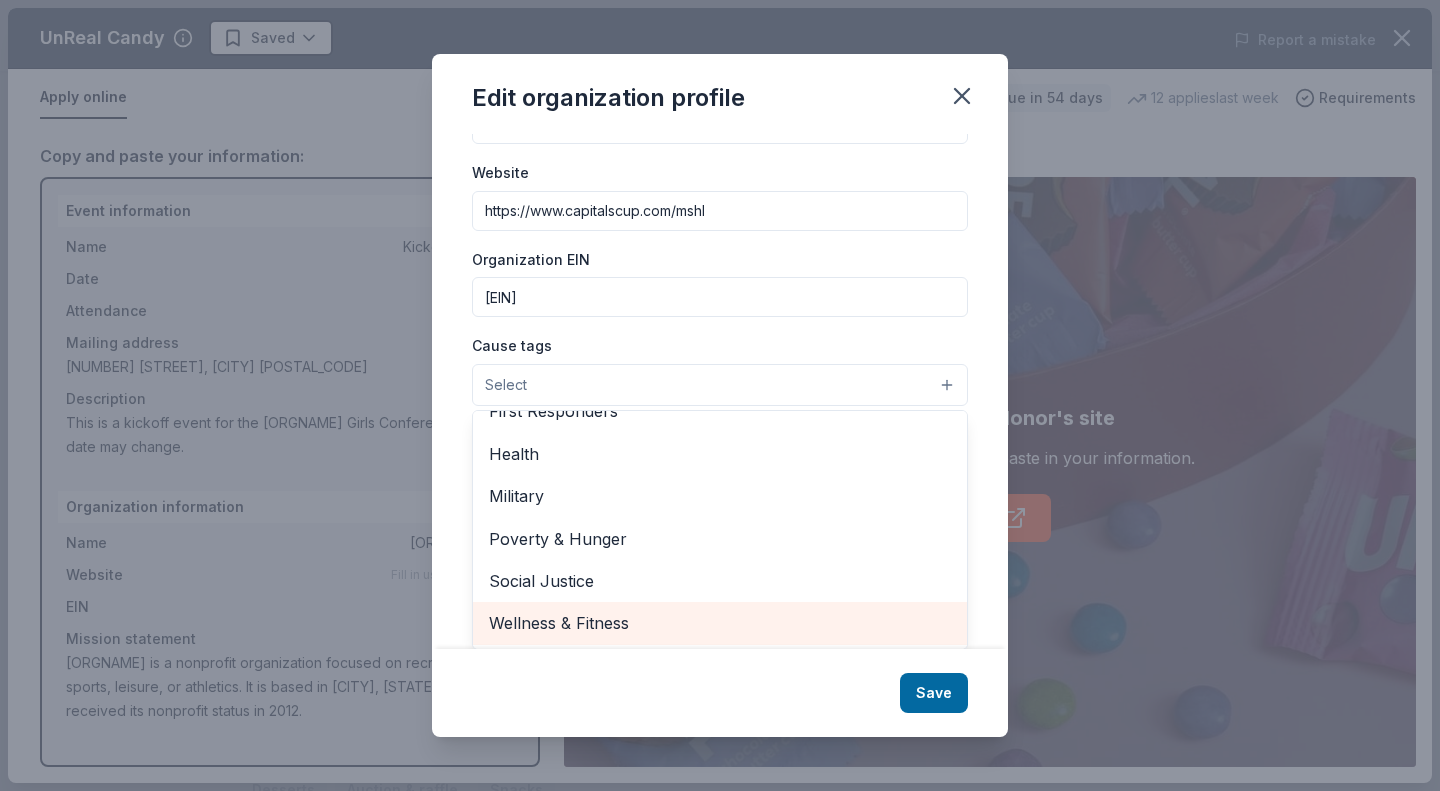 click on "Wellness & Fitness" at bounding box center (720, 623) 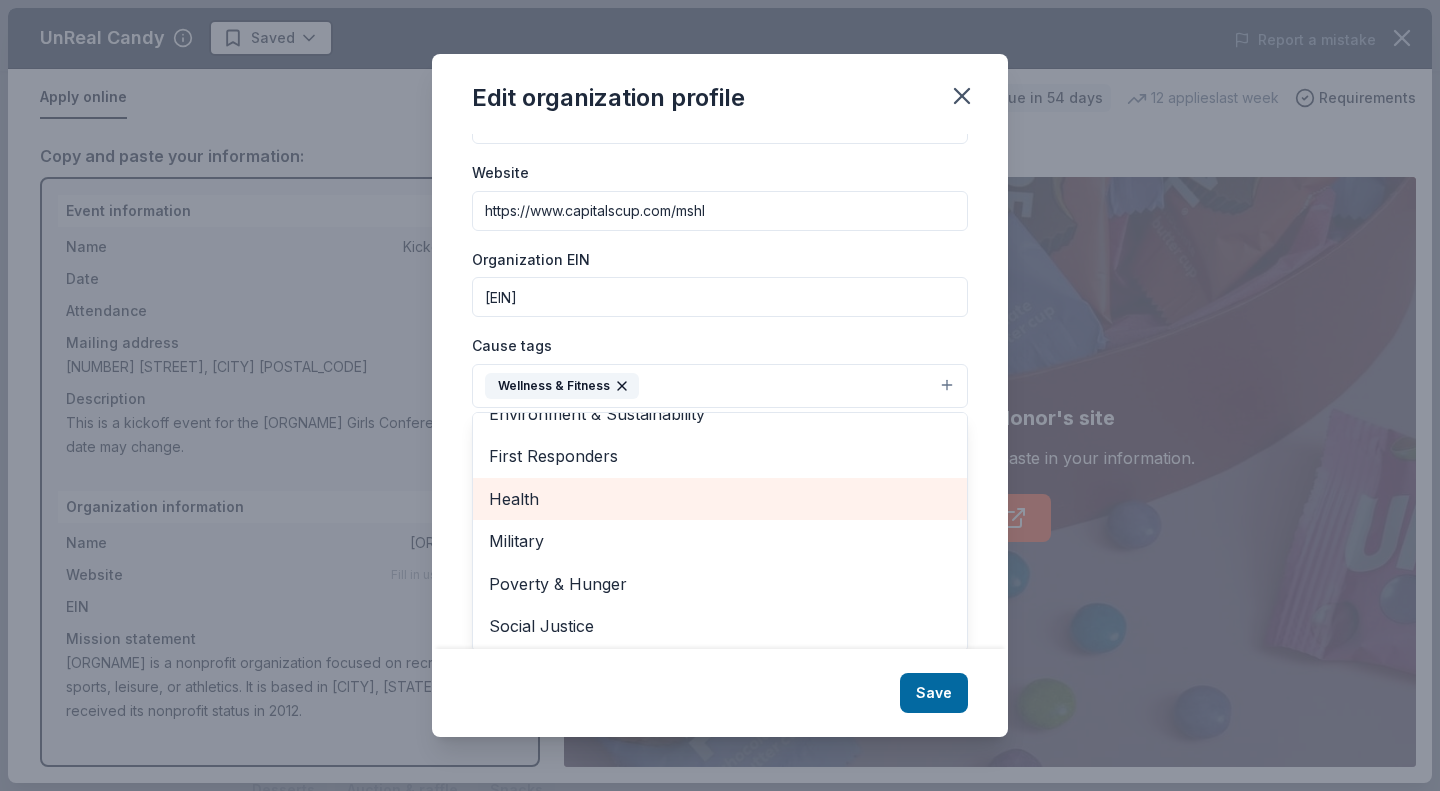 scroll, scrollTop: 185, scrollLeft: 0, axis: vertical 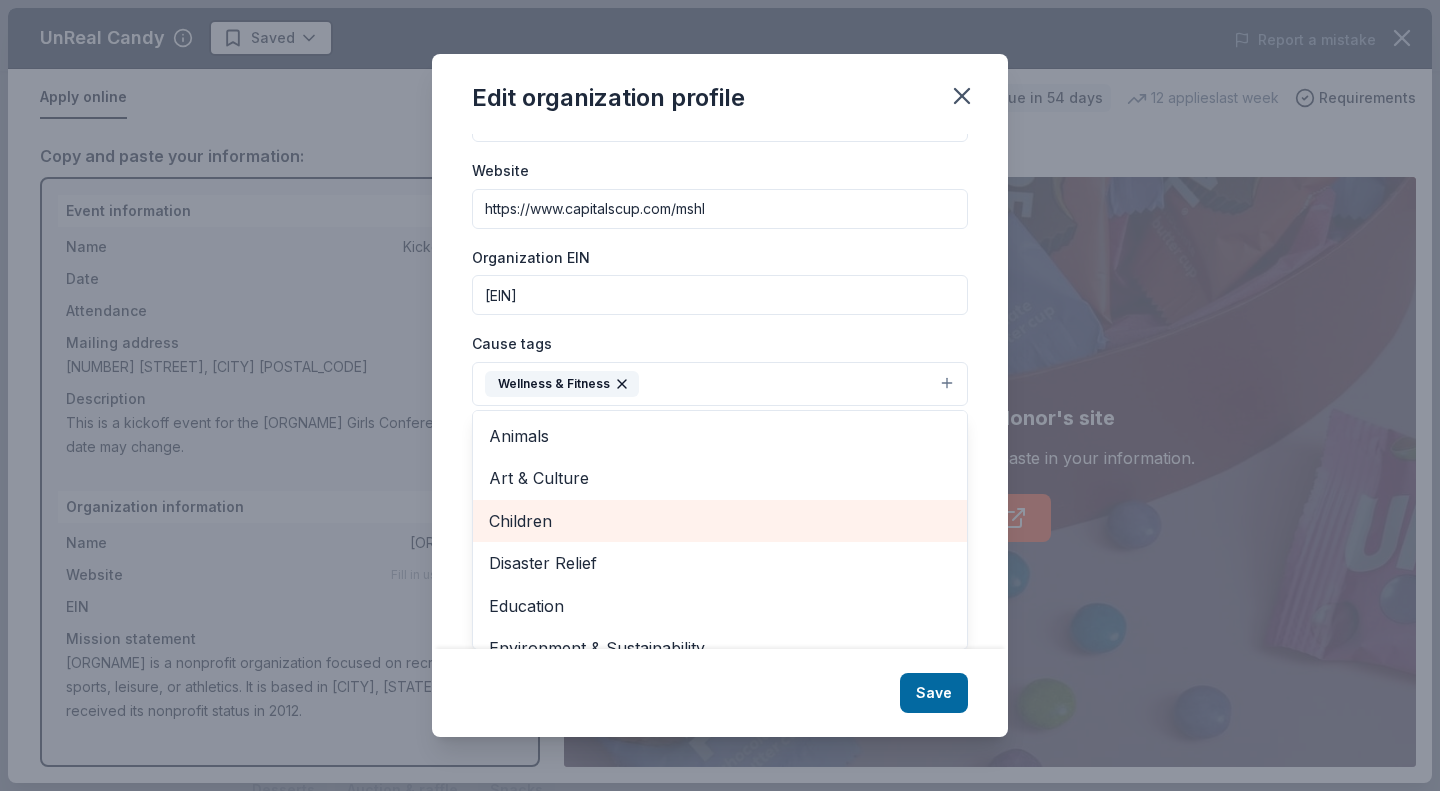 click on "Children" at bounding box center [720, 521] 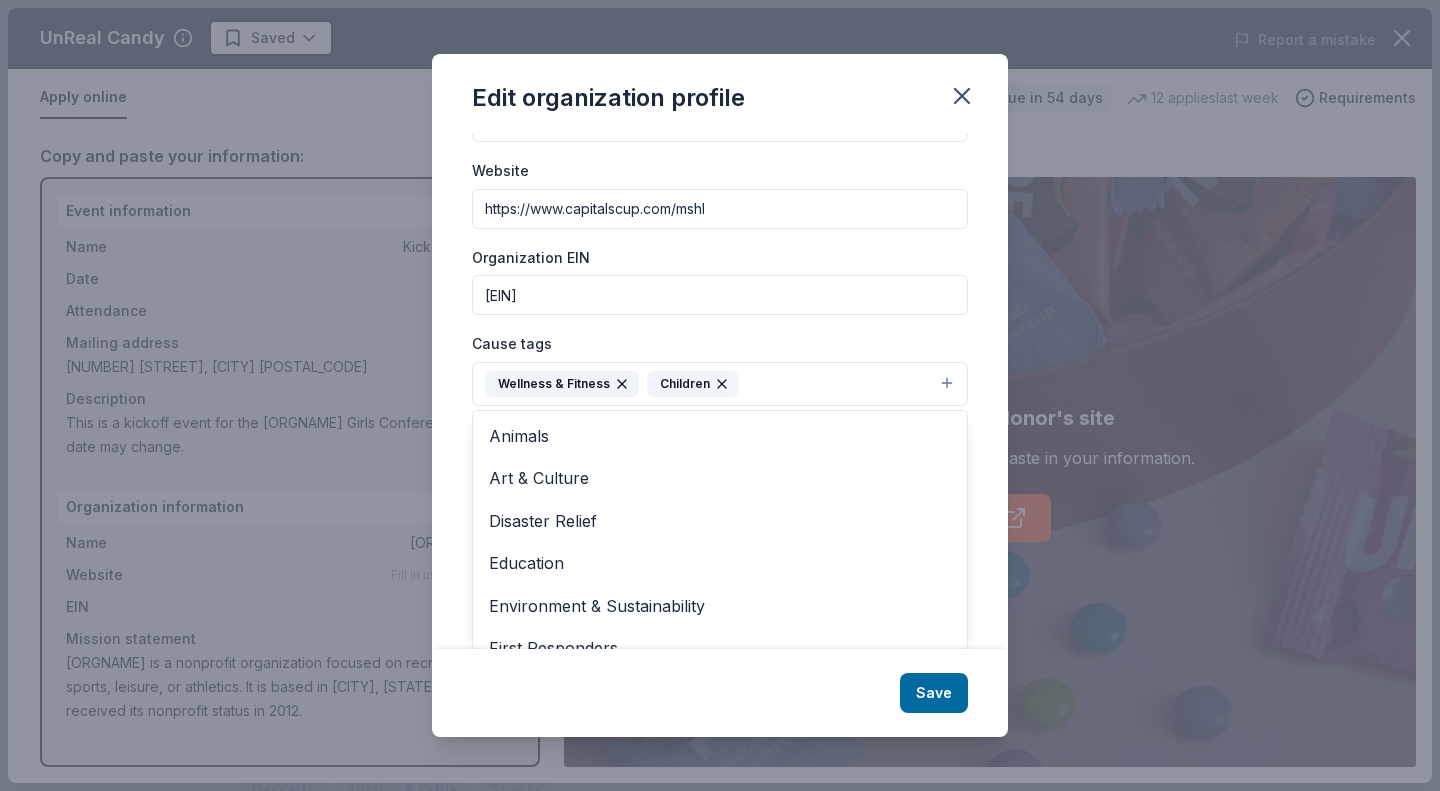 click on "Edit organization profile Changes made here will be reflected on your Account. Organization name Maryland Student Hockey League Inc ZIP code 20832 Website https://www.capitalscup.com/mshl Organization EIN 45-2543361 Cause tags Wellness & Fitness Children Animals Art & Culture Disaster Relief Education Environment & Sustainability First Responders Health Military Poverty & Hunger Social Justice Mission statement Maryland Student Hockey League Inc is a nonprofit organization focused on recreation, sports, leisure, or athletics. It is based in Laurel, MD. It received its nonprofit status in 2012. Save" at bounding box center [720, 395] 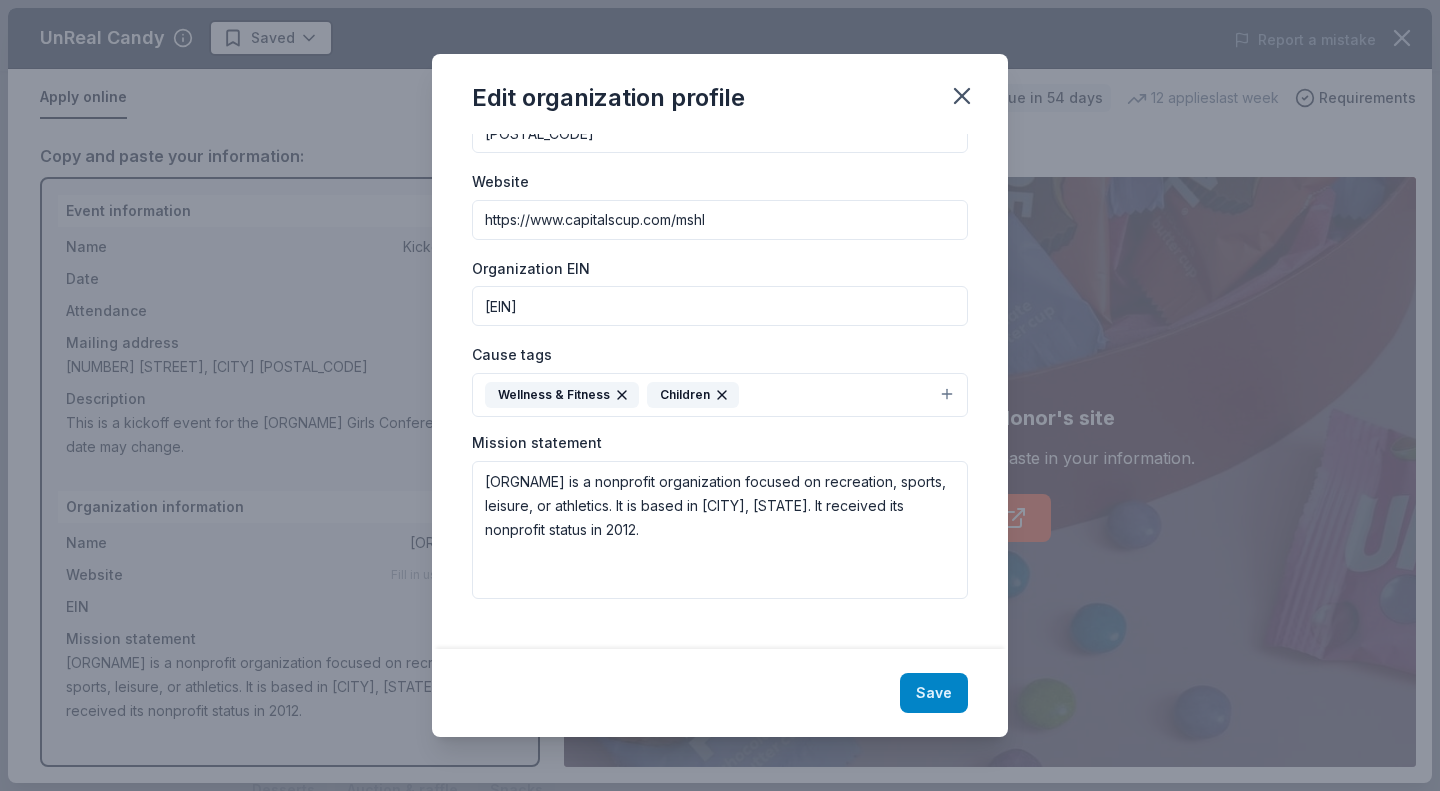 scroll, scrollTop: 154, scrollLeft: 0, axis: vertical 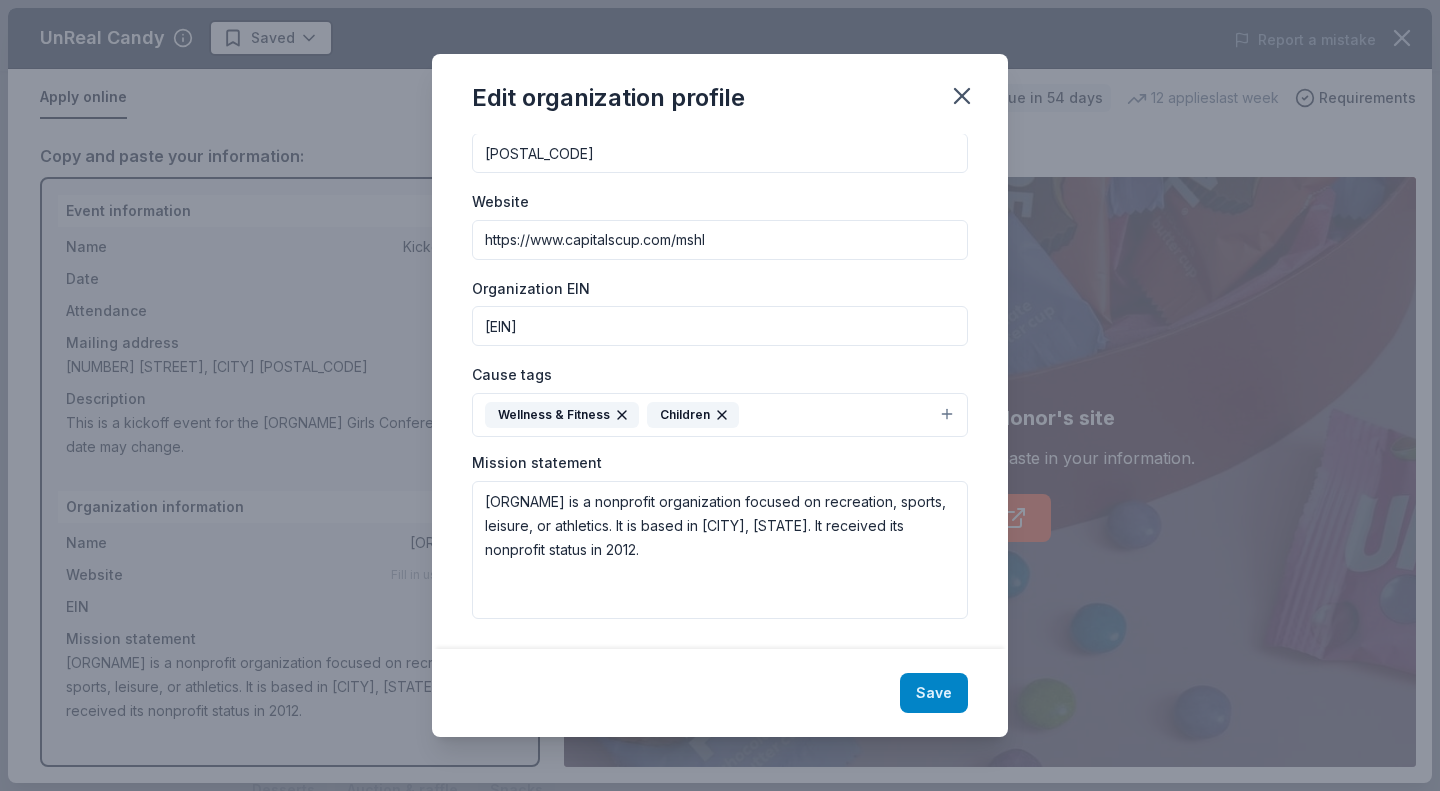 click on "Save" at bounding box center [934, 693] 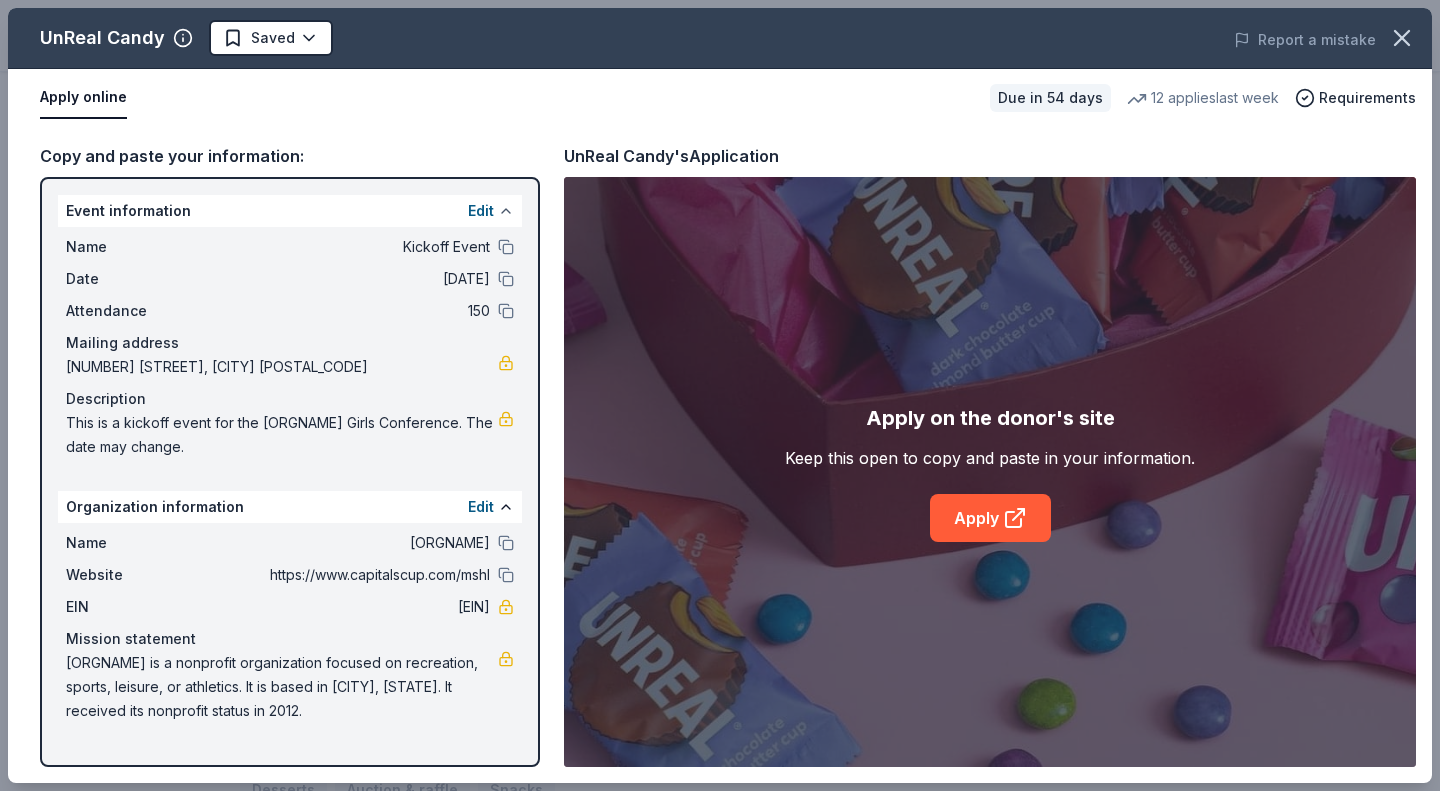 click at bounding box center (506, 211) 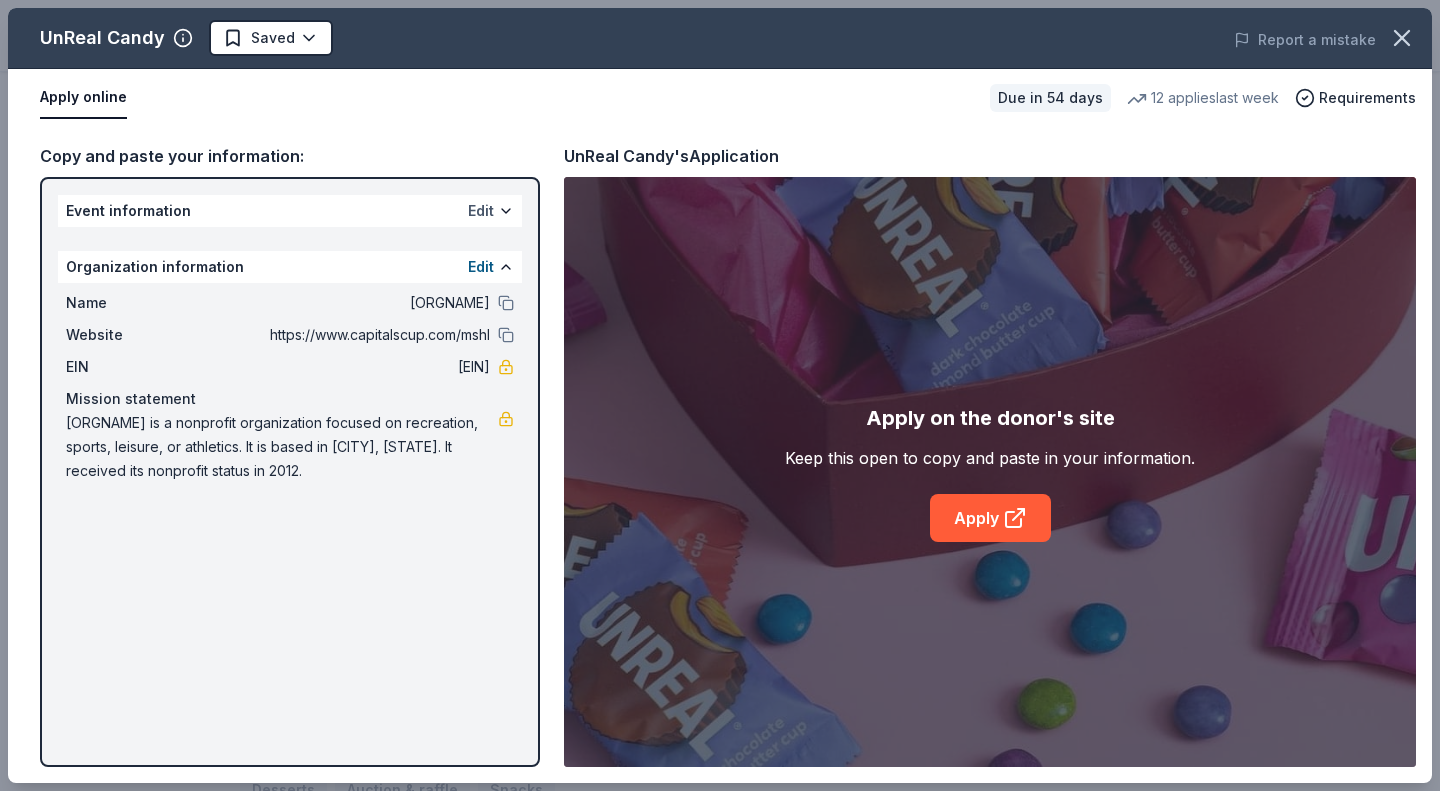 click on "Edit" at bounding box center [481, 211] 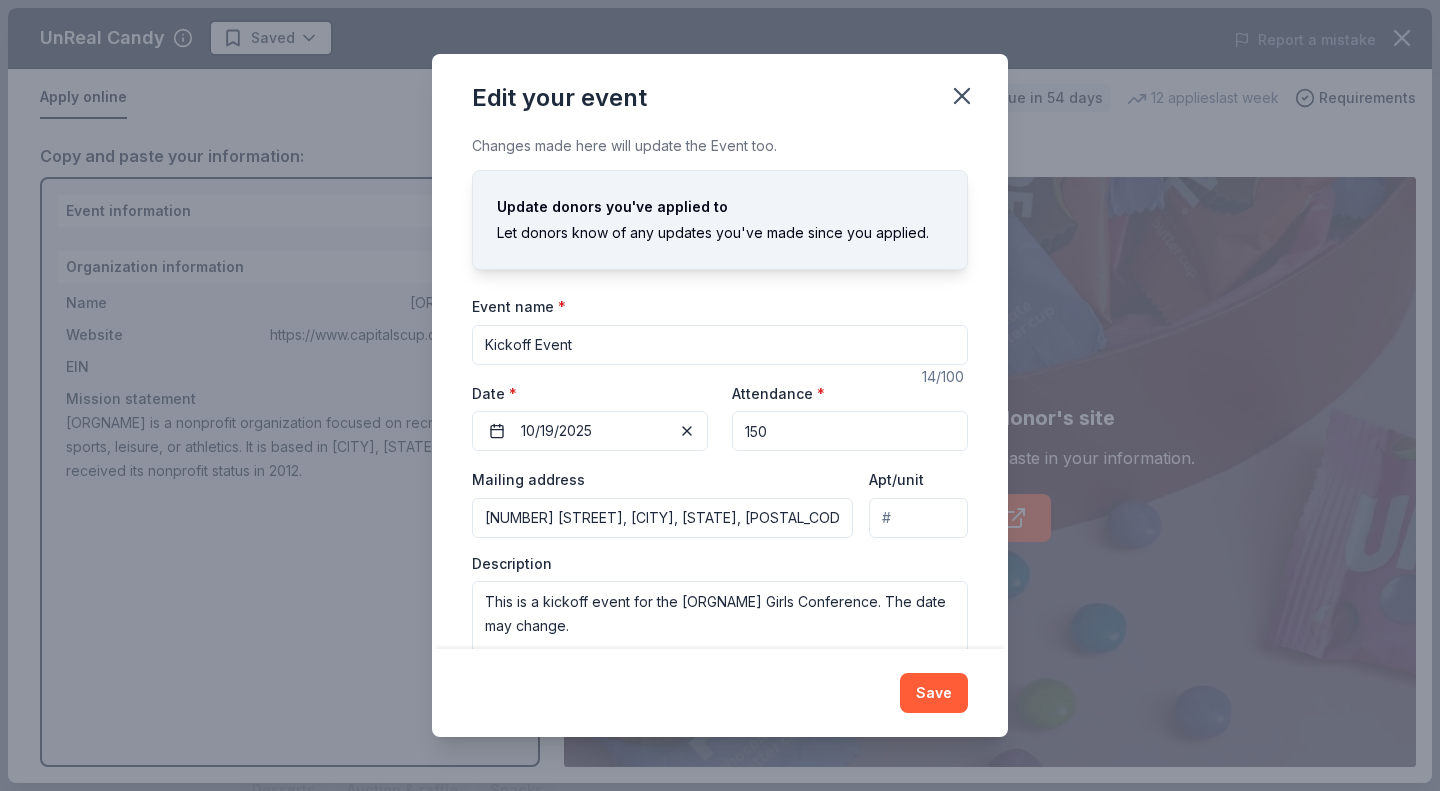 scroll, scrollTop: 54, scrollLeft: 0, axis: vertical 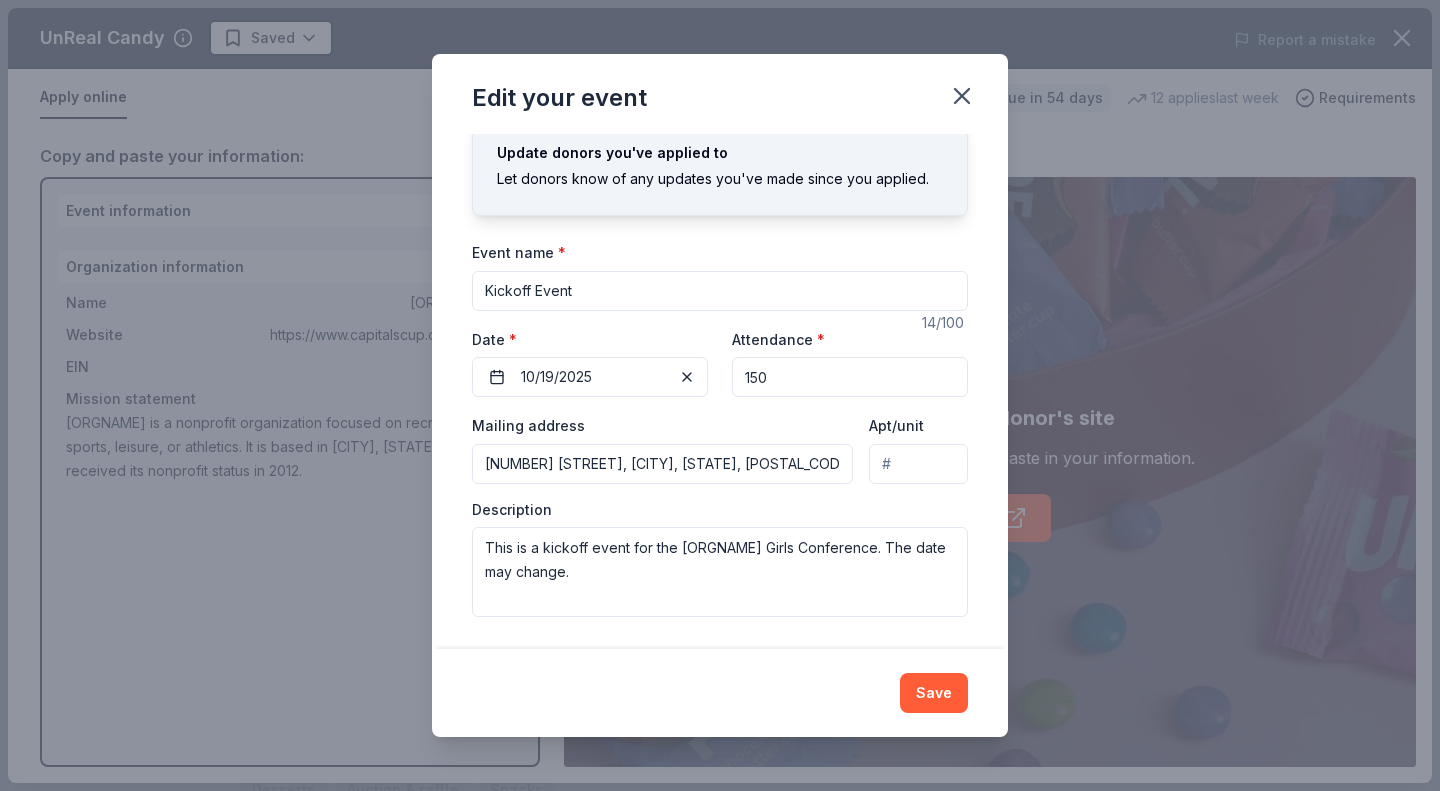 drag, startPoint x: 933, startPoint y: 683, endPoint x: 976, endPoint y: 688, distance: 43.289722 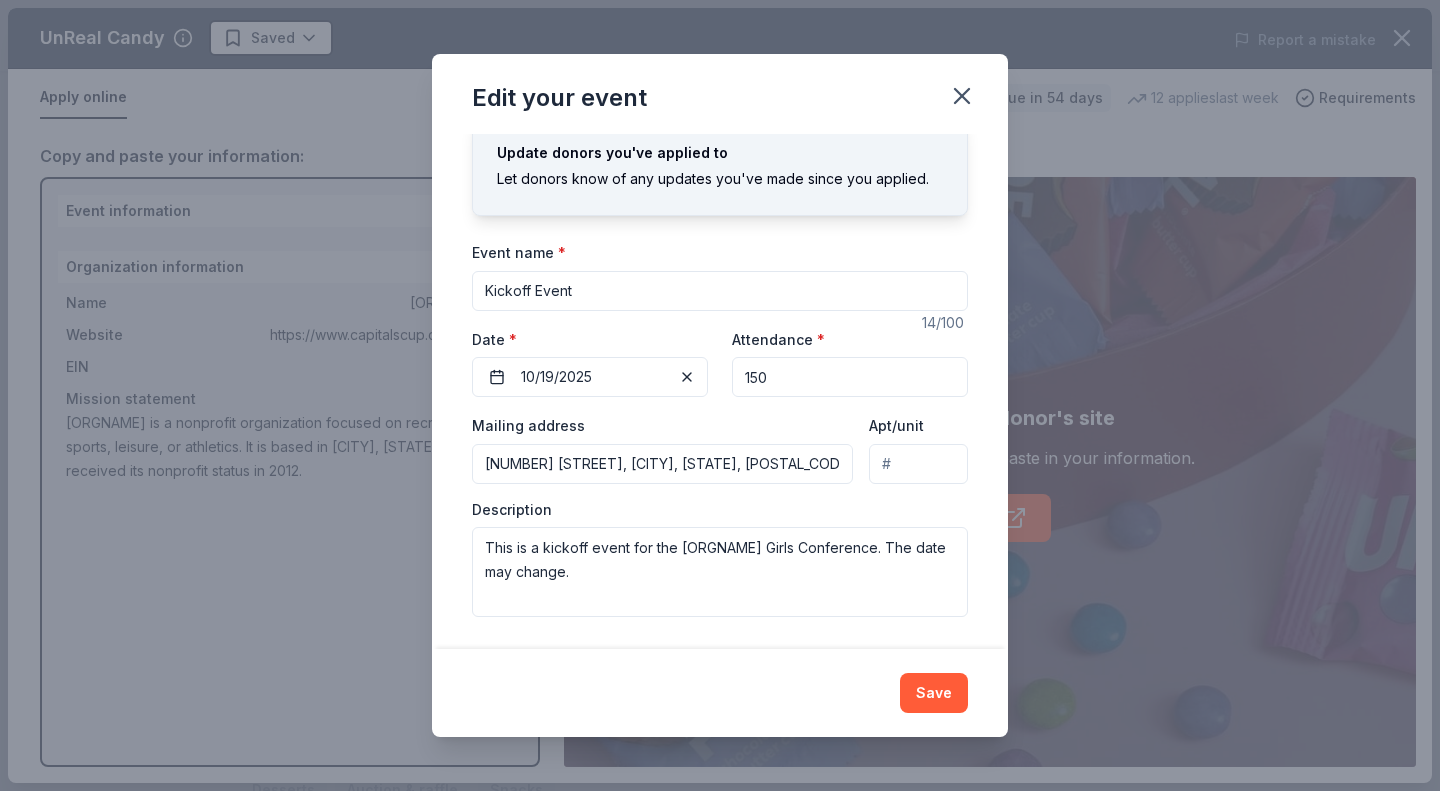 click on "Save" at bounding box center (720, 693) 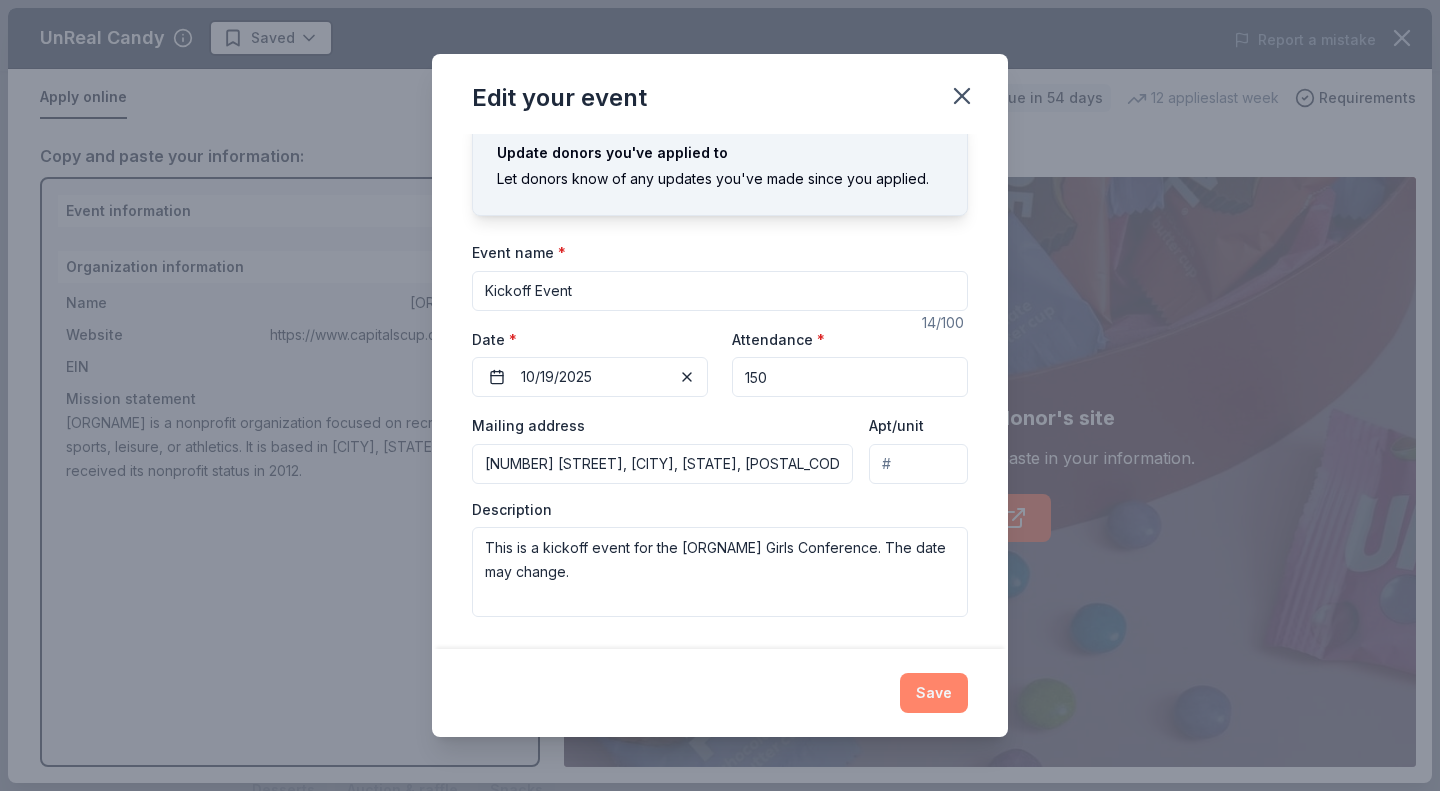 click on "Save" at bounding box center (934, 693) 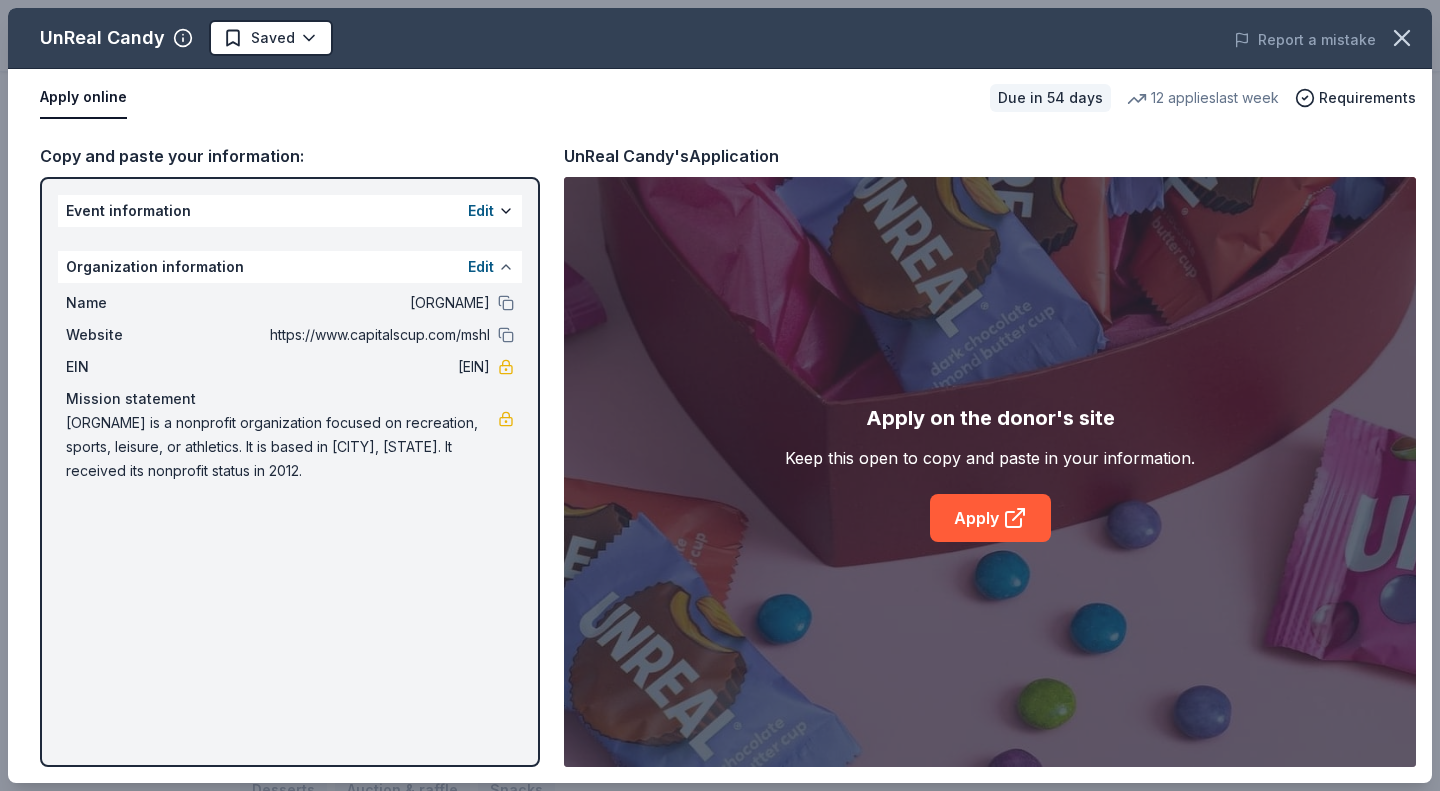 click at bounding box center (506, 267) 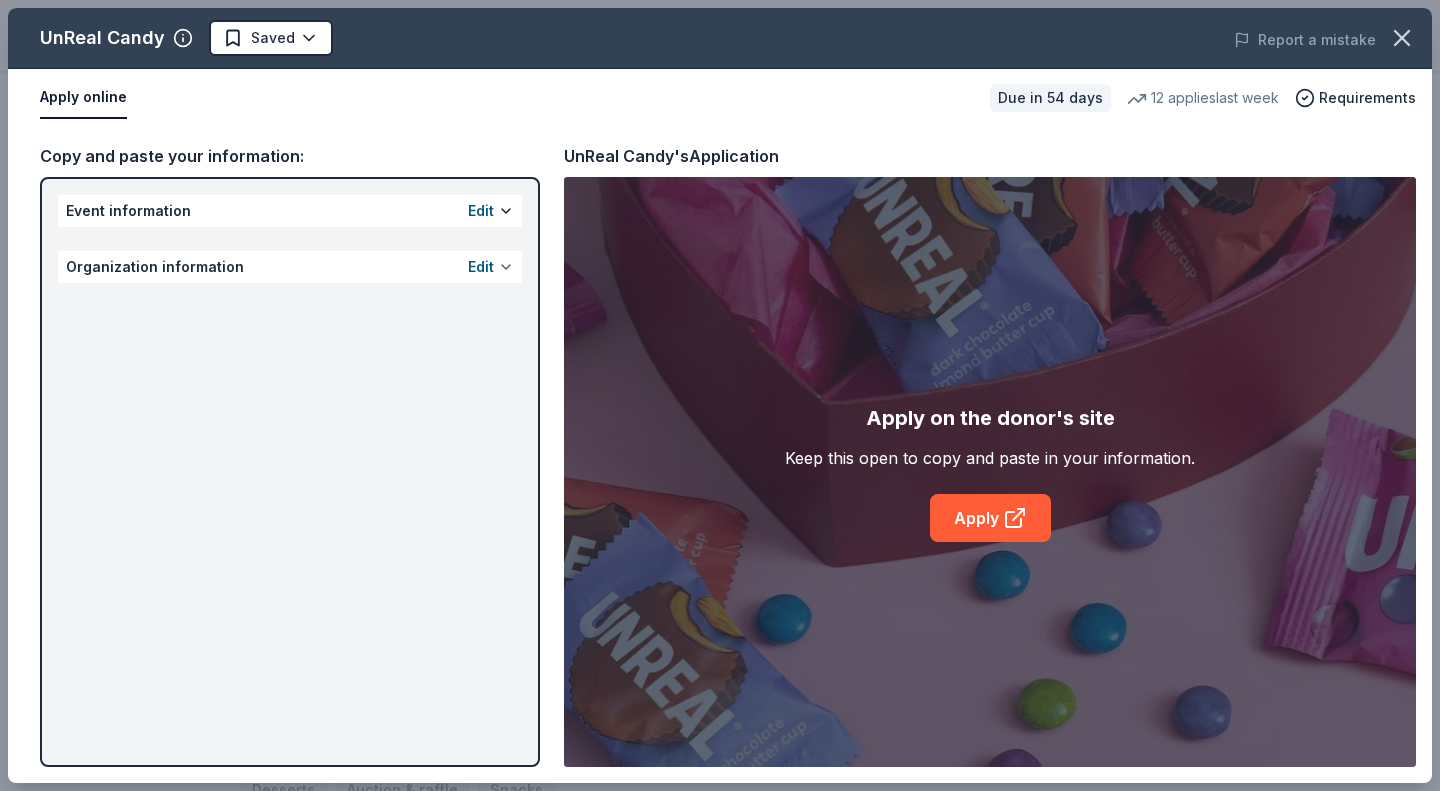 click at bounding box center [506, 267] 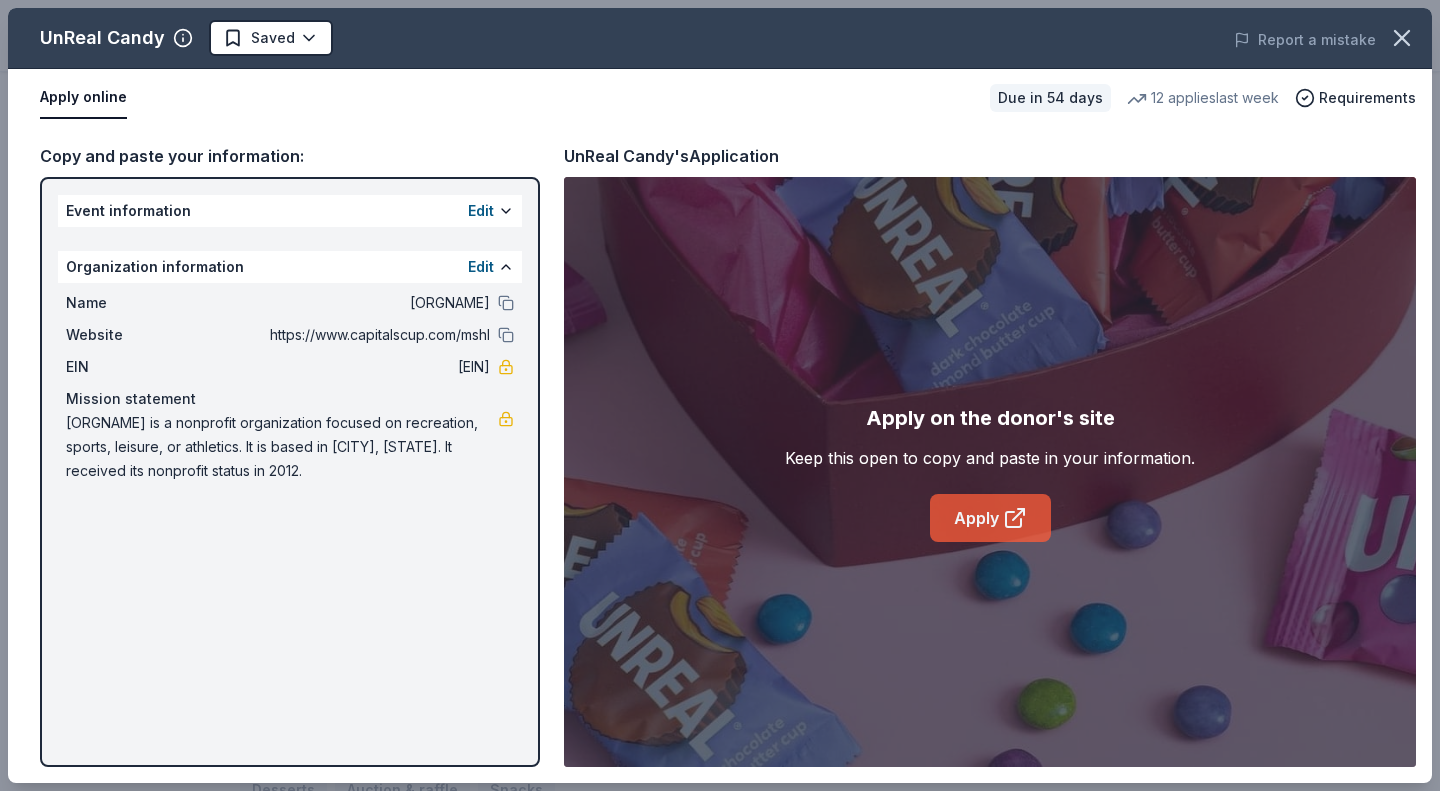 click on "Apply" at bounding box center [990, 518] 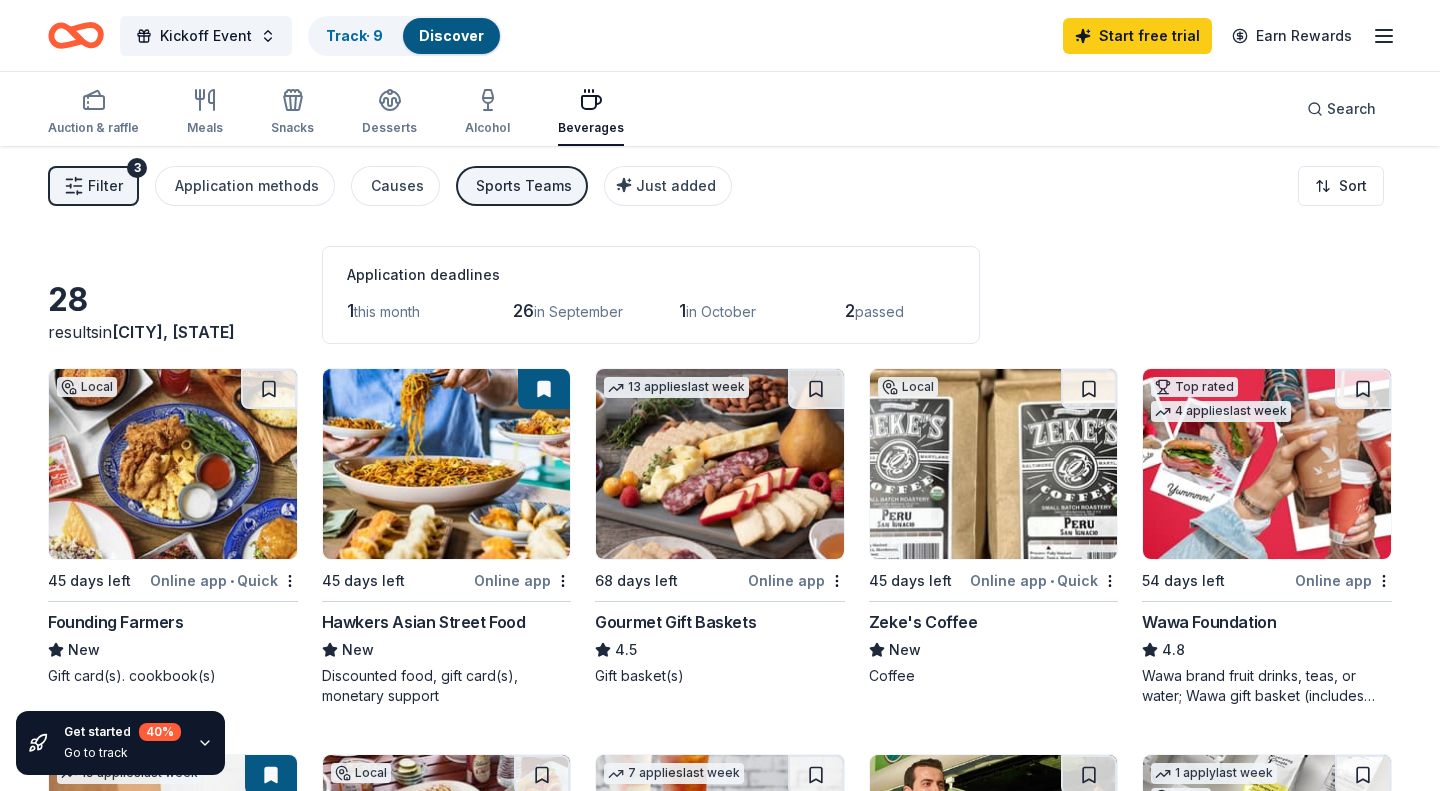 scroll, scrollTop: 0, scrollLeft: 0, axis: both 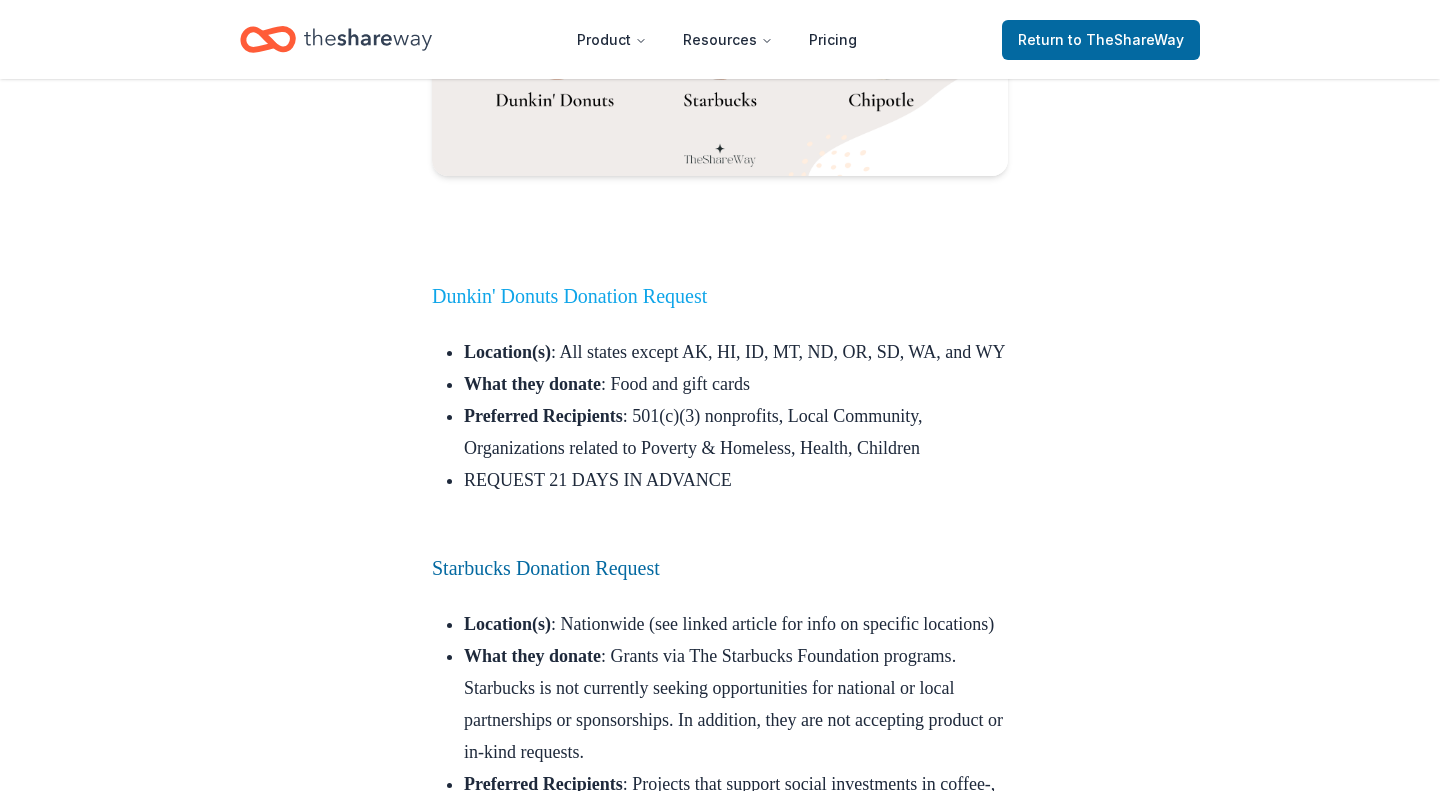 click on "Dunkin' Donuts Donation Request" at bounding box center (569, 296) 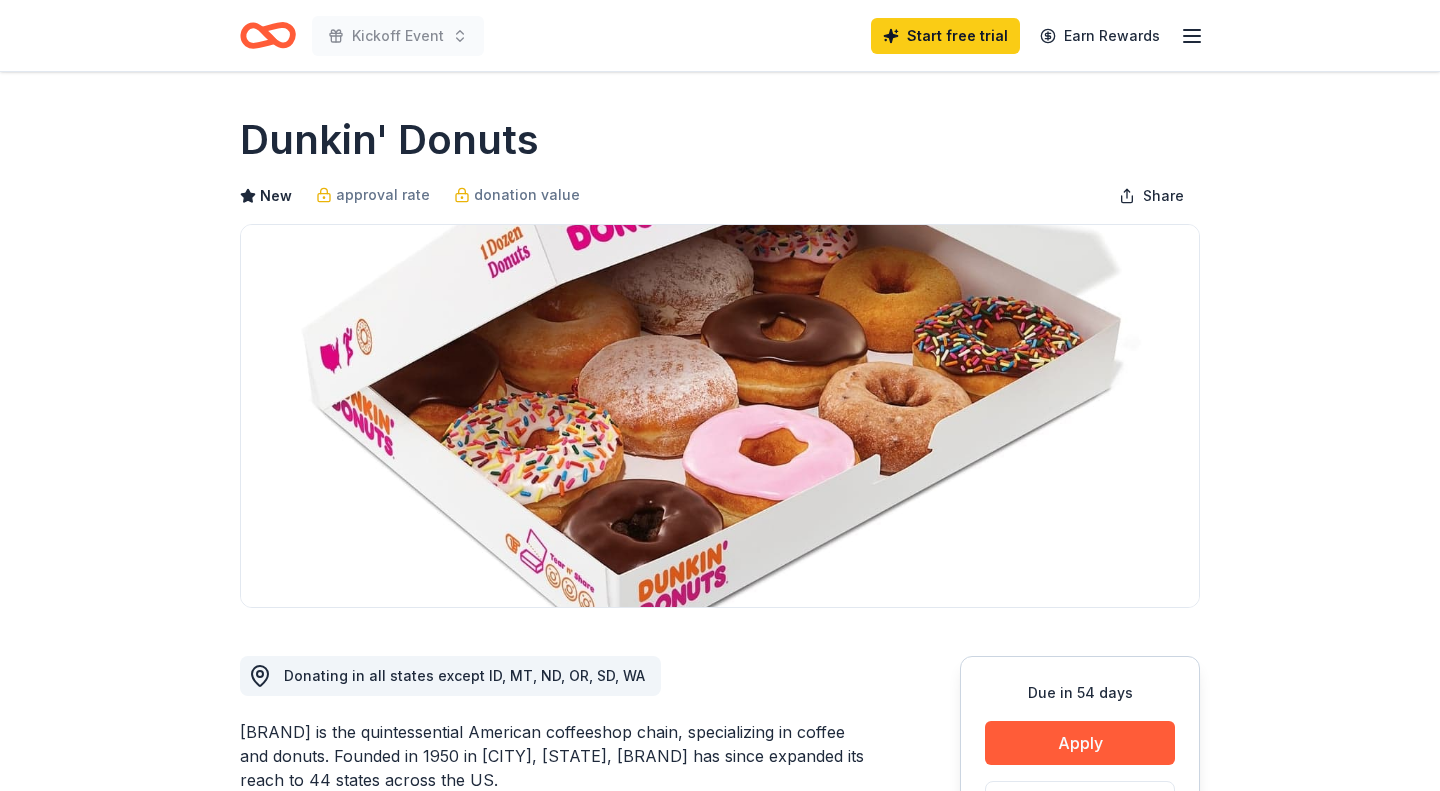 scroll, scrollTop: 326, scrollLeft: 0, axis: vertical 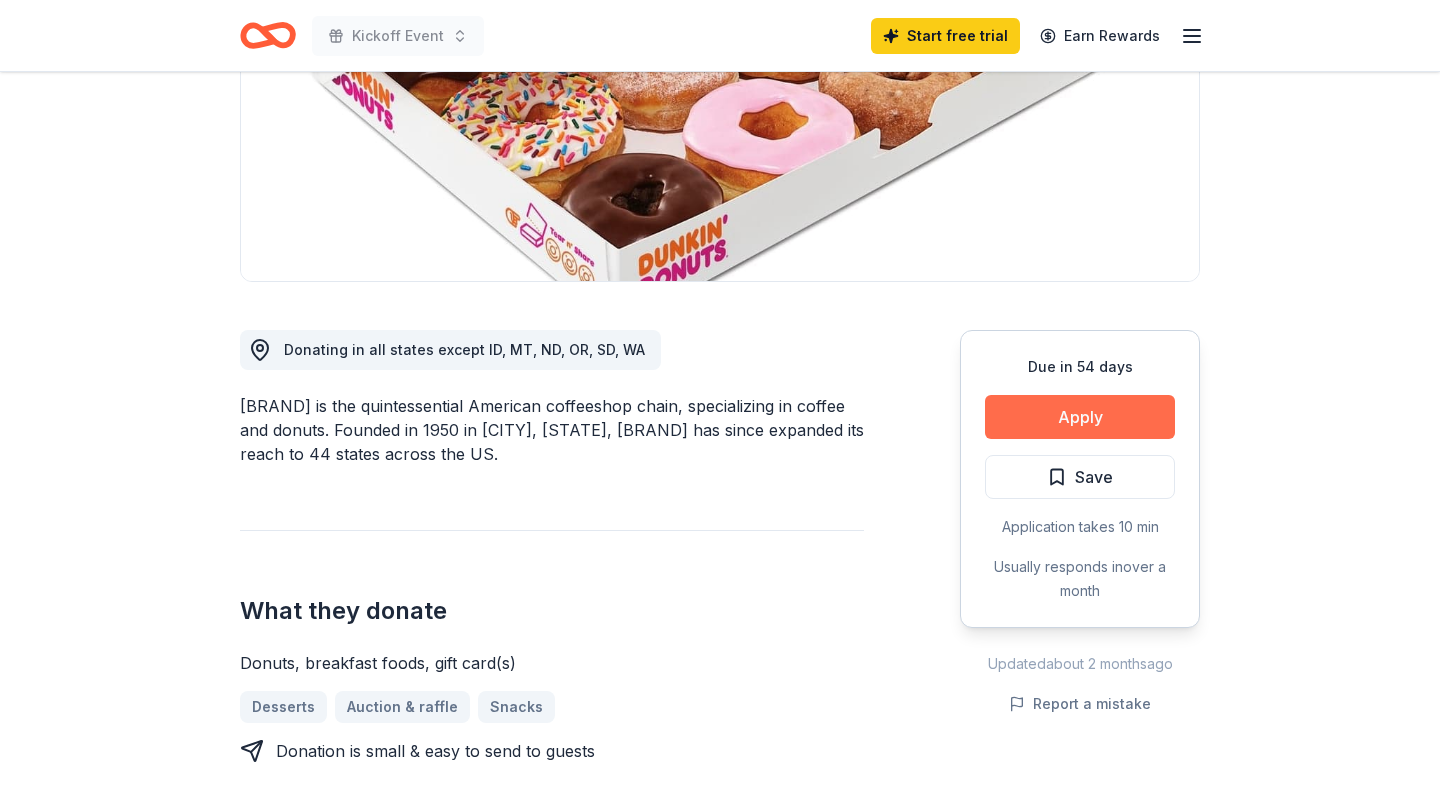 click on "Apply" at bounding box center [1080, 417] 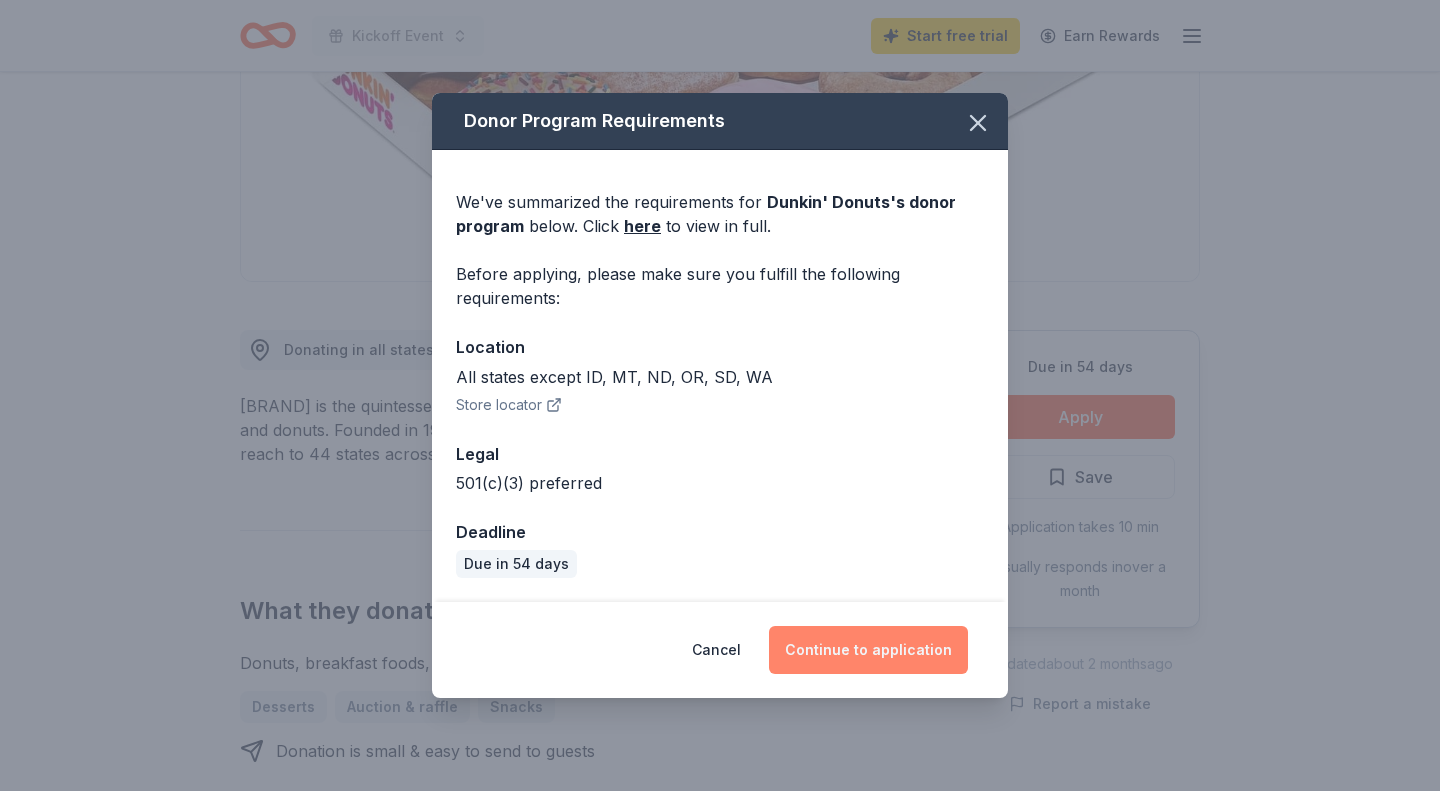 click on "Continue to application" at bounding box center (868, 650) 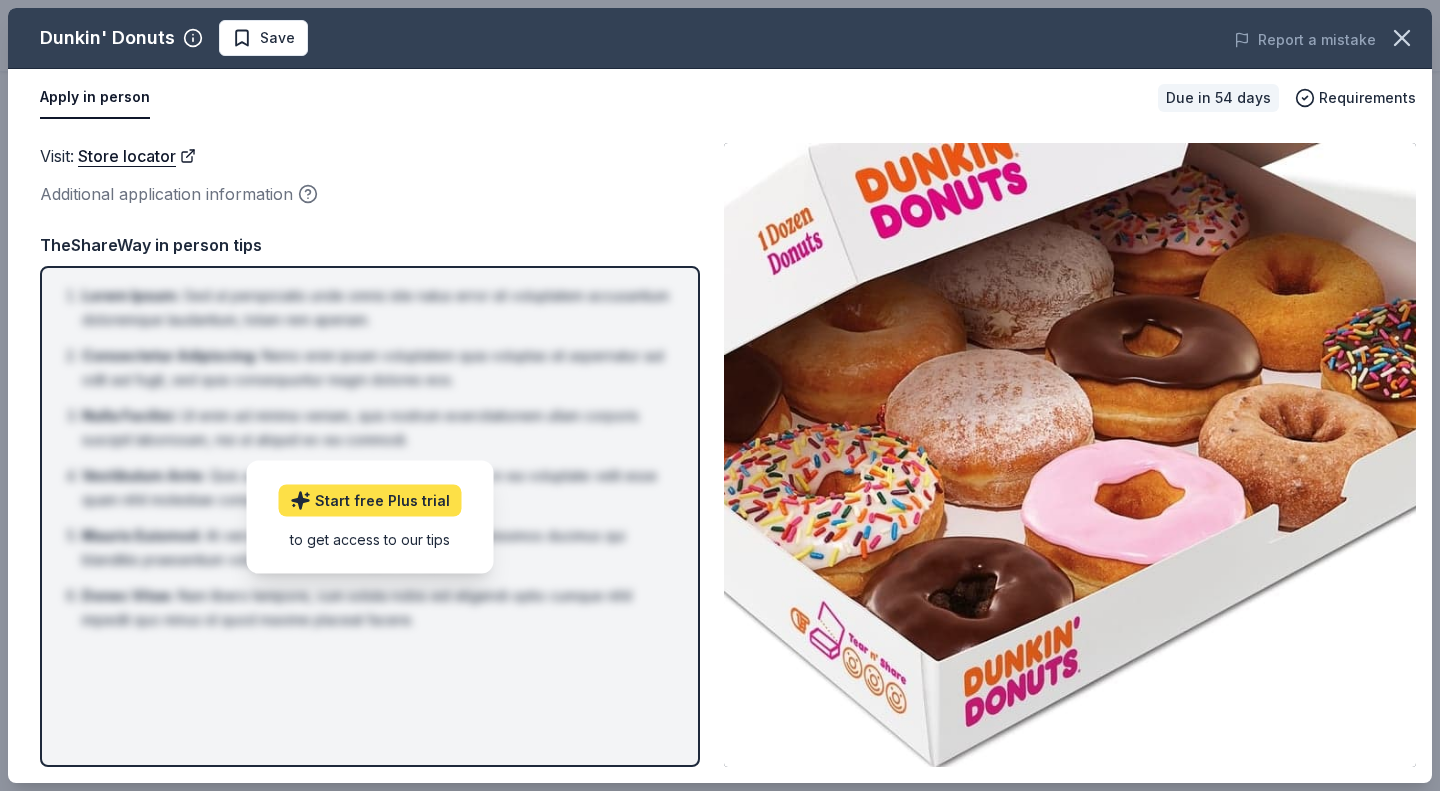 click on "Start free Plus trial" at bounding box center (370, 500) 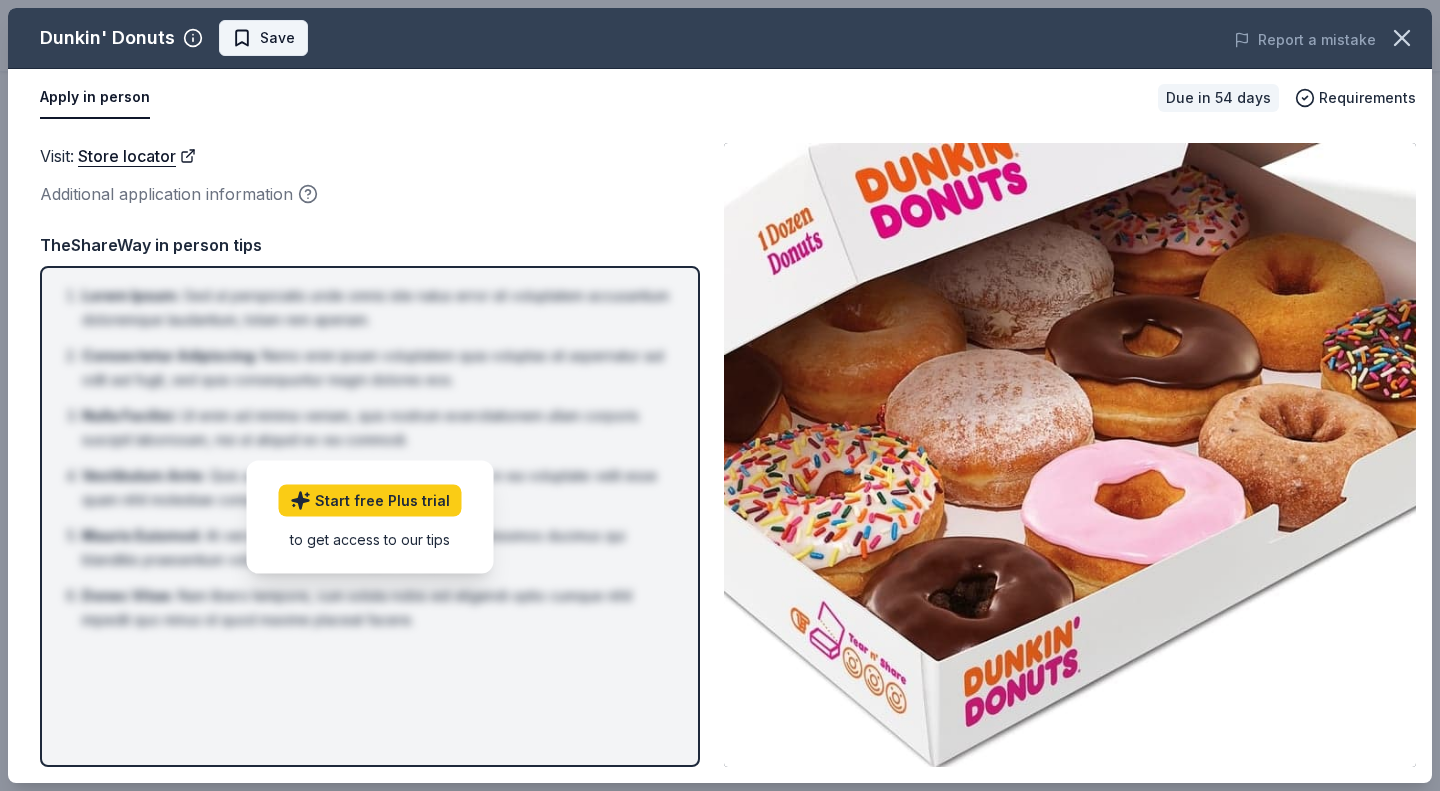 click on "Save" at bounding box center [263, 38] 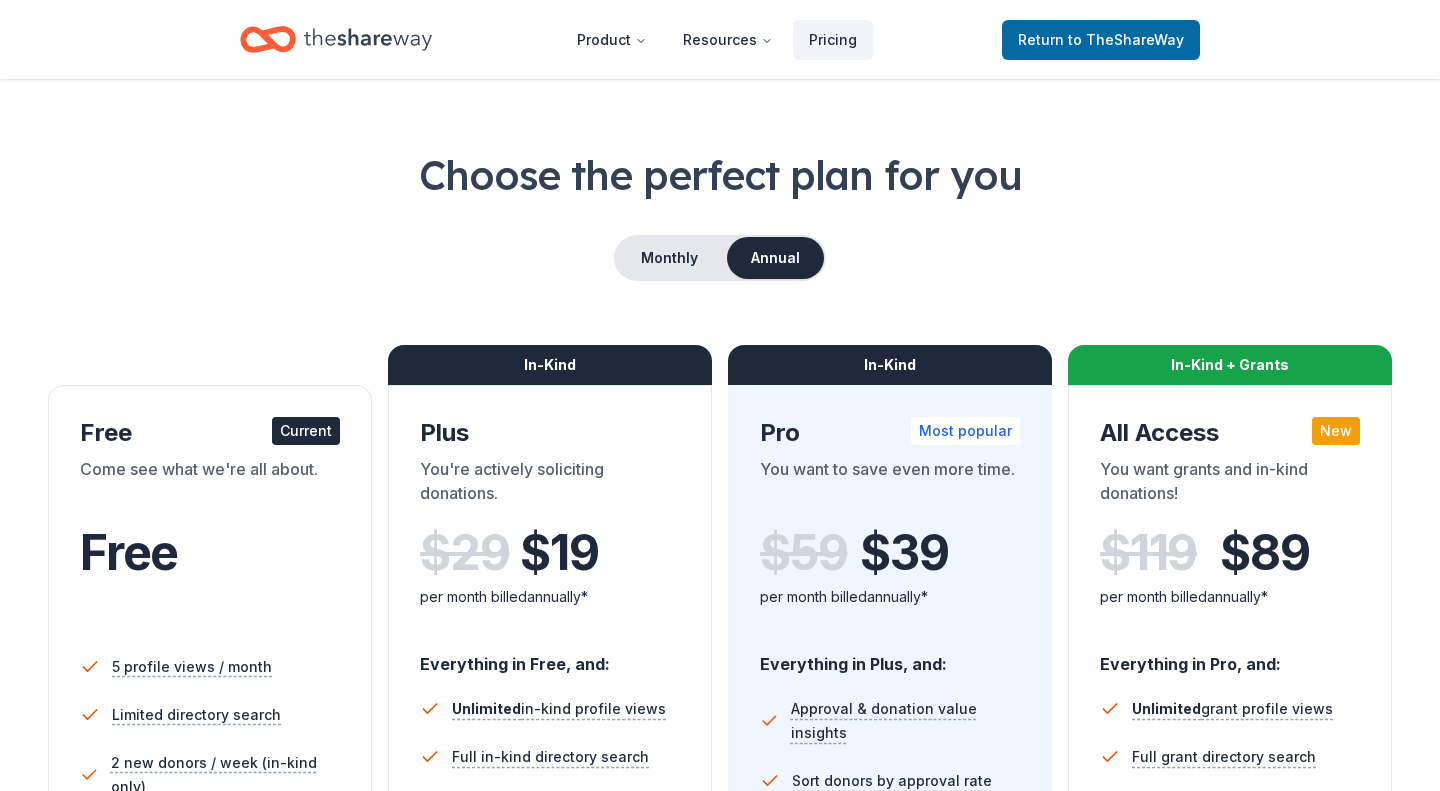 scroll, scrollTop: 0, scrollLeft: 0, axis: both 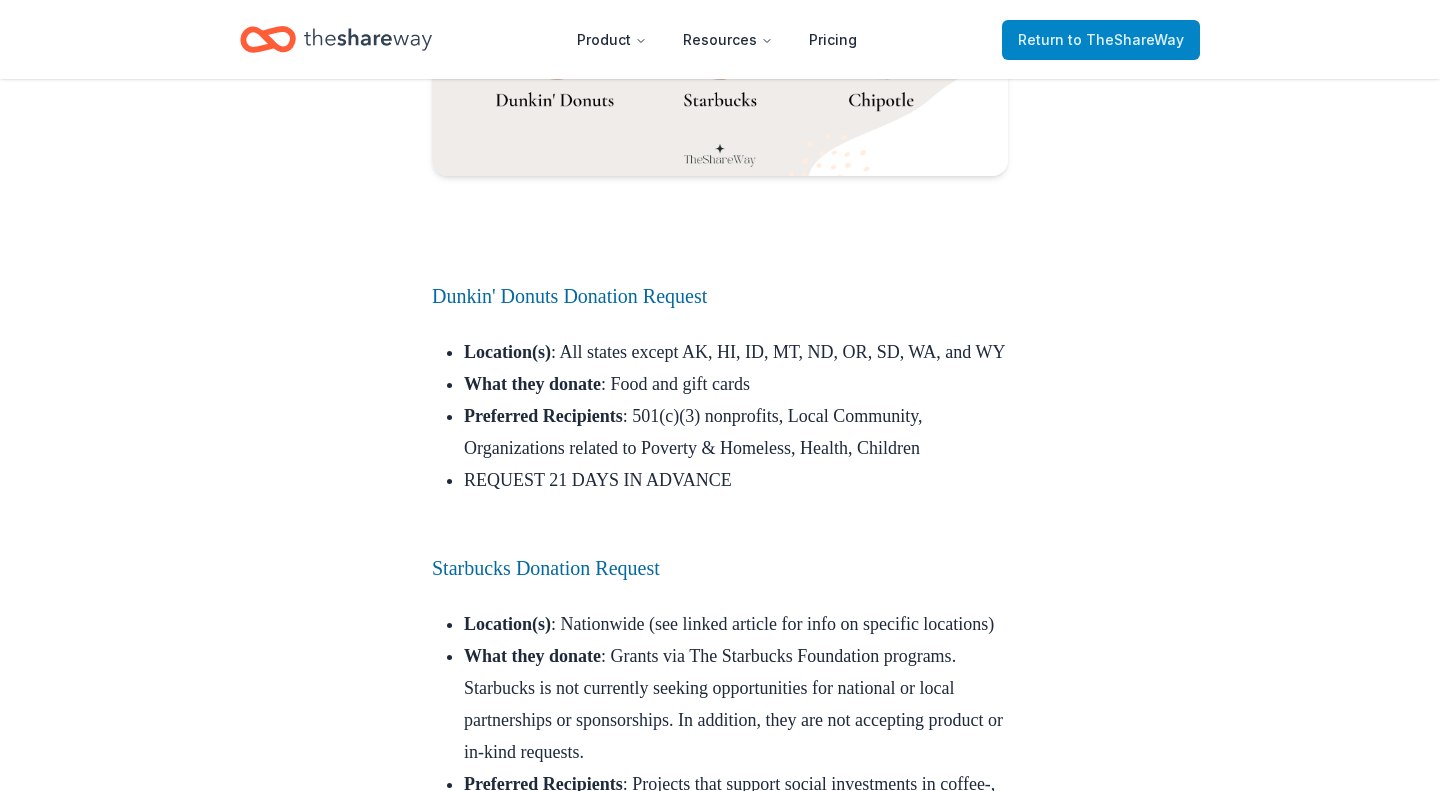 click on "to TheShareWay" at bounding box center (1126, 39) 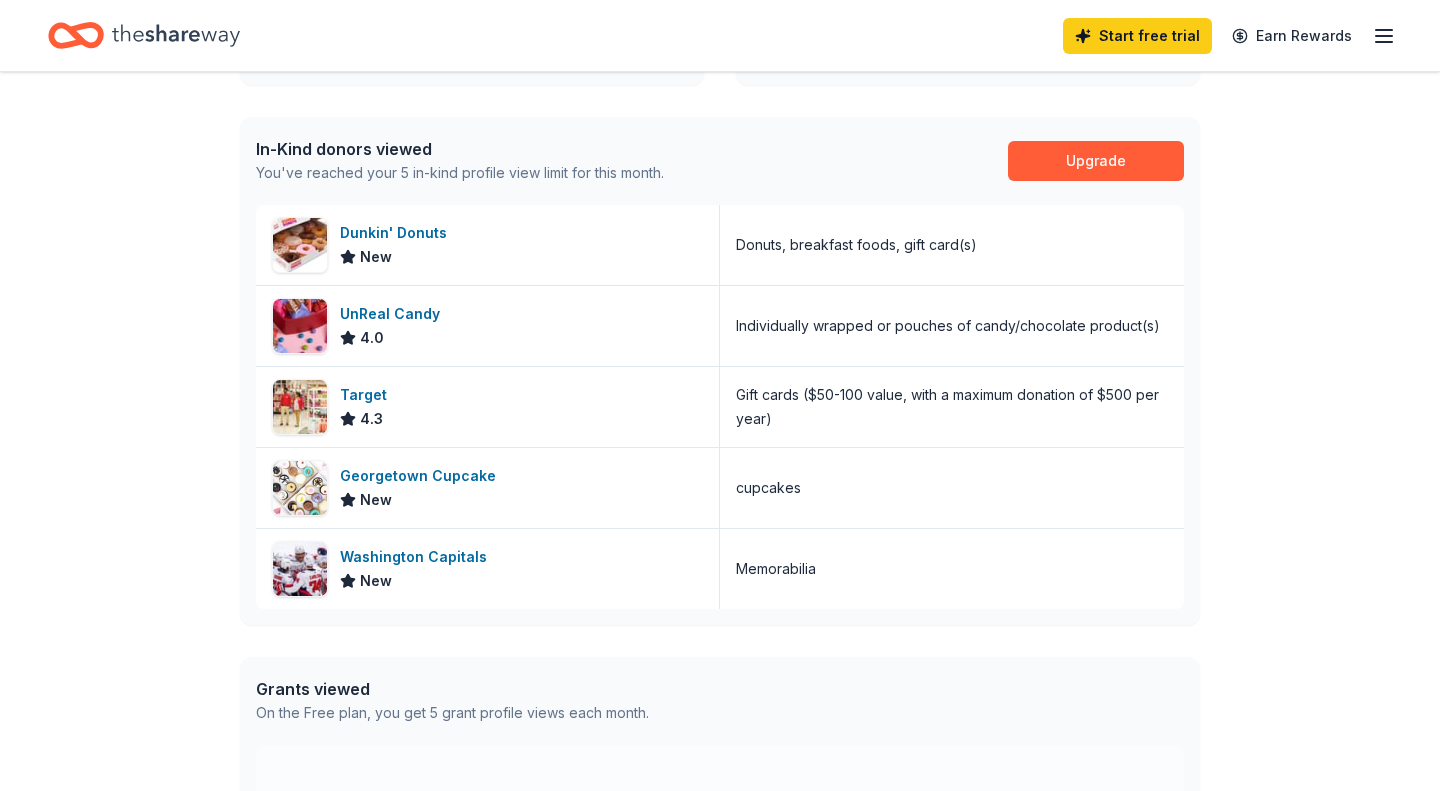 scroll, scrollTop: 497, scrollLeft: 0, axis: vertical 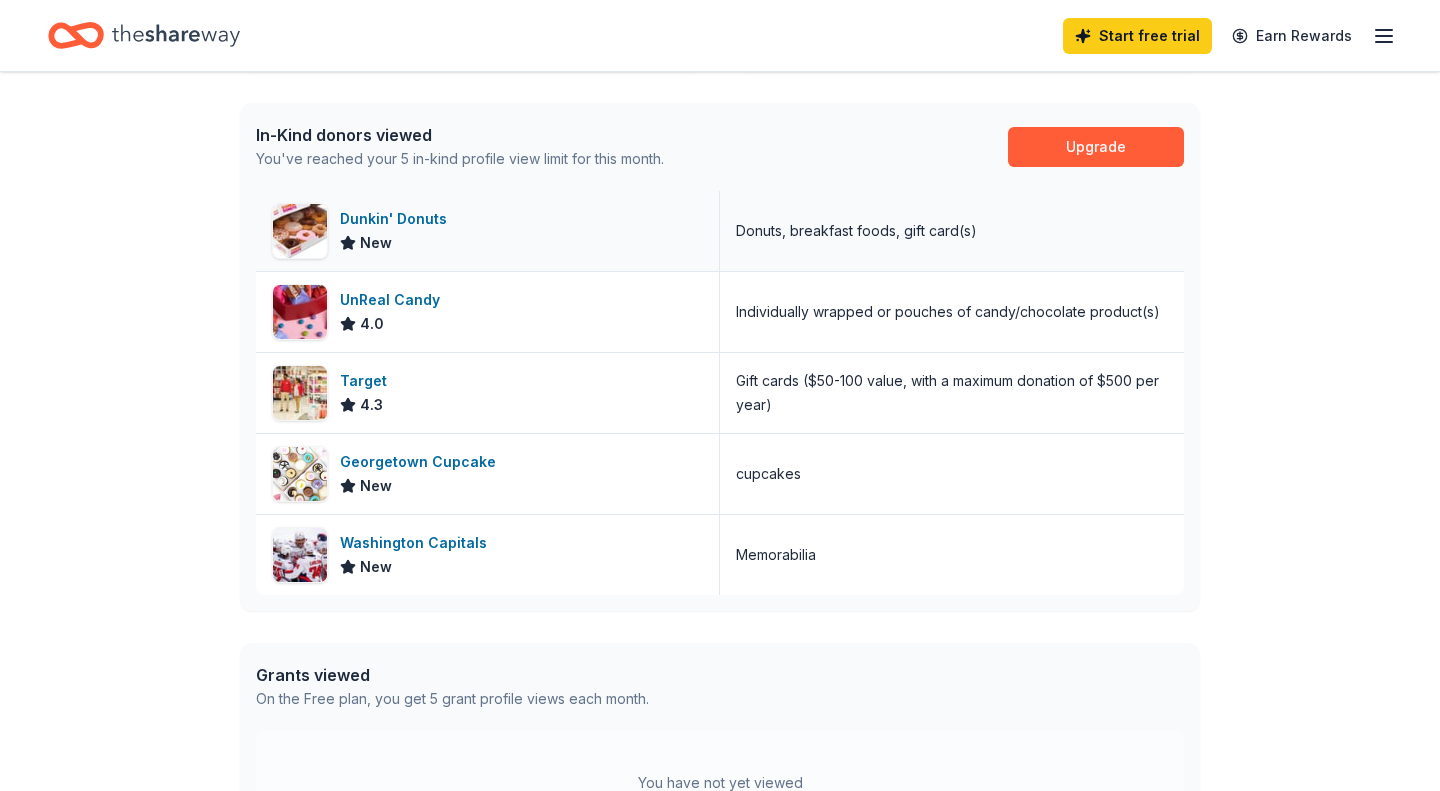 click on "Dunkin' Donuts" at bounding box center [397, 219] 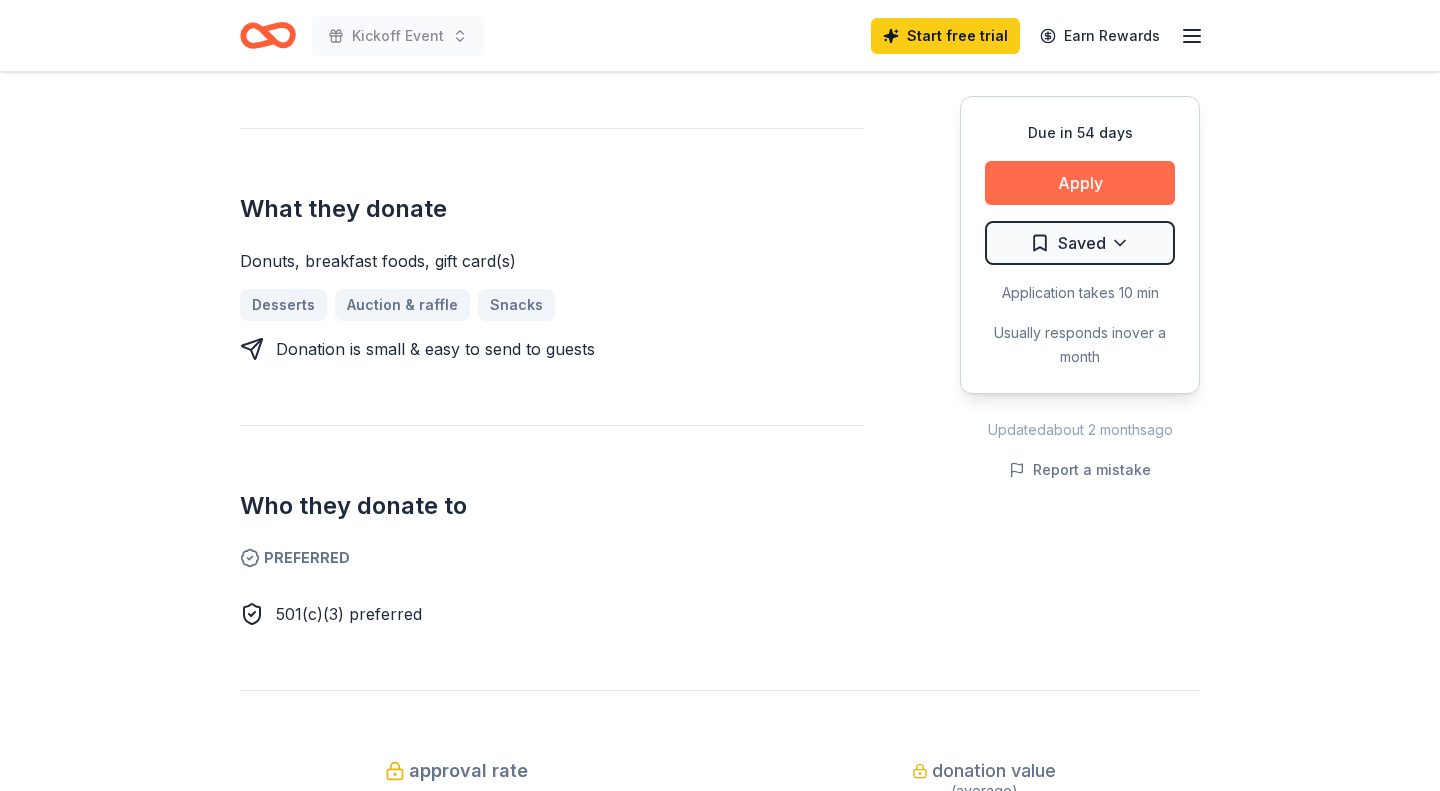 scroll, scrollTop: 730, scrollLeft: 0, axis: vertical 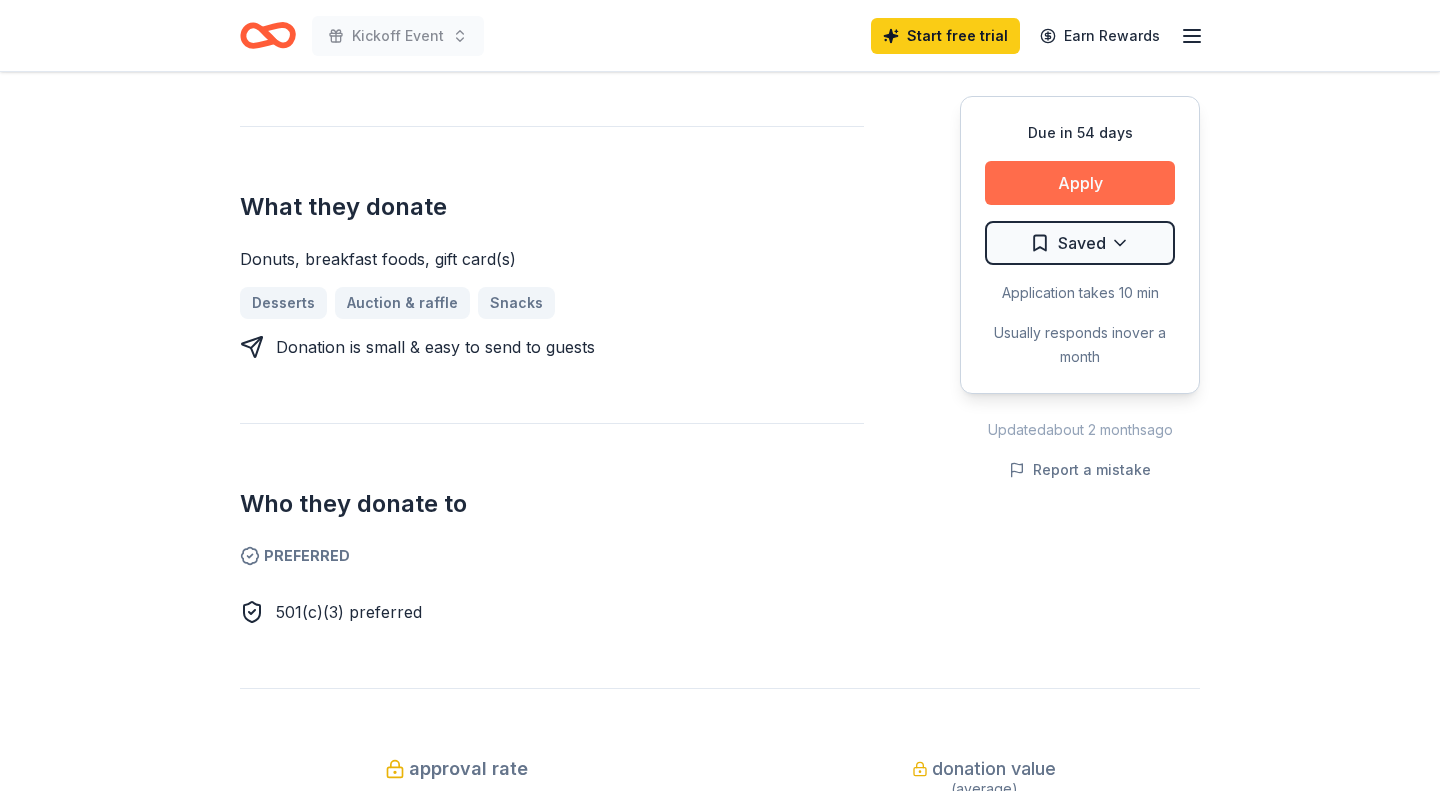 click on "Apply" at bounding box center (1080, 183) 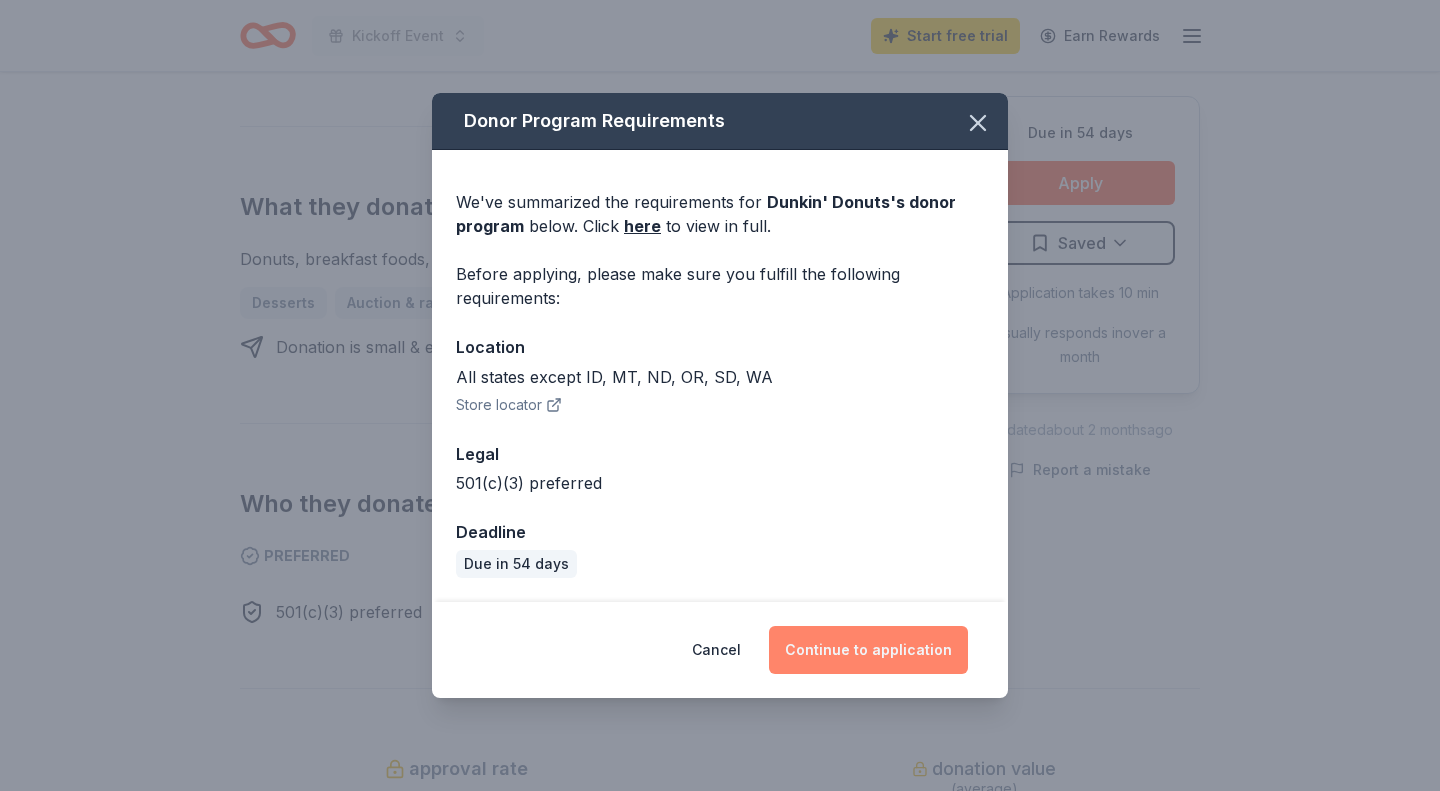 click on "Continue to application" at bounding box center [868, 650] 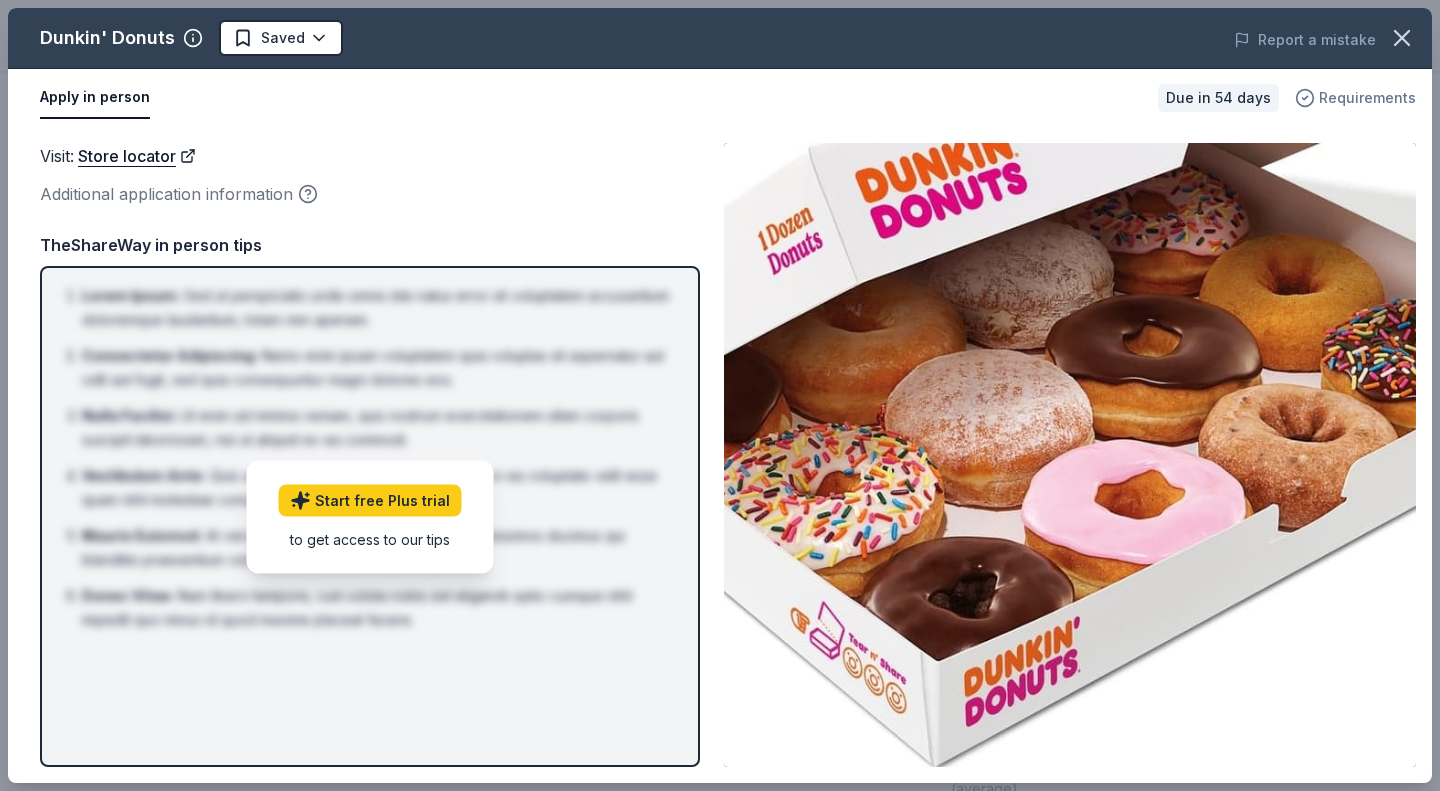 click on "Requirements" at bounding box center (1367, 98) 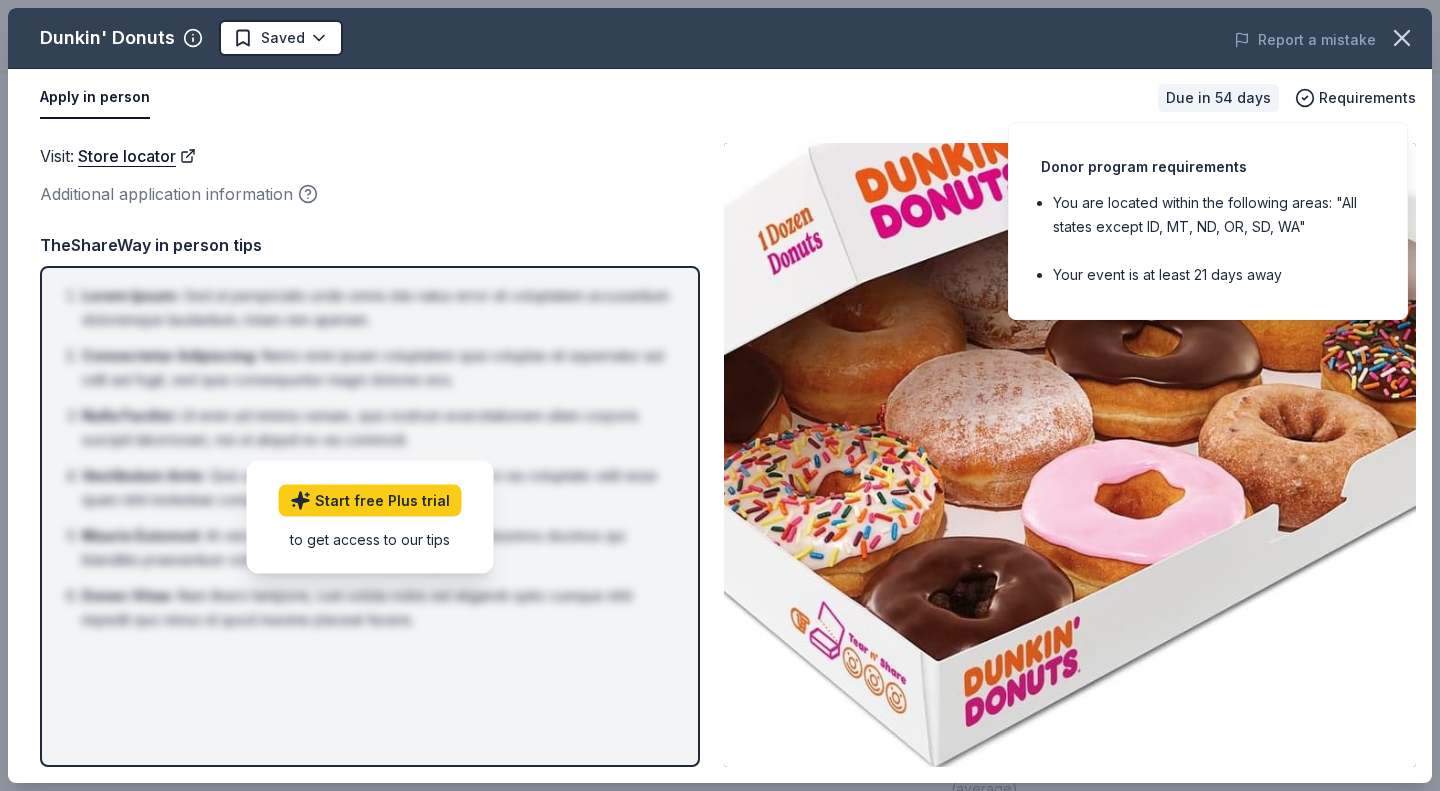 click on "Visit : Store locator Additional application information" at bounding box center (370, 175) 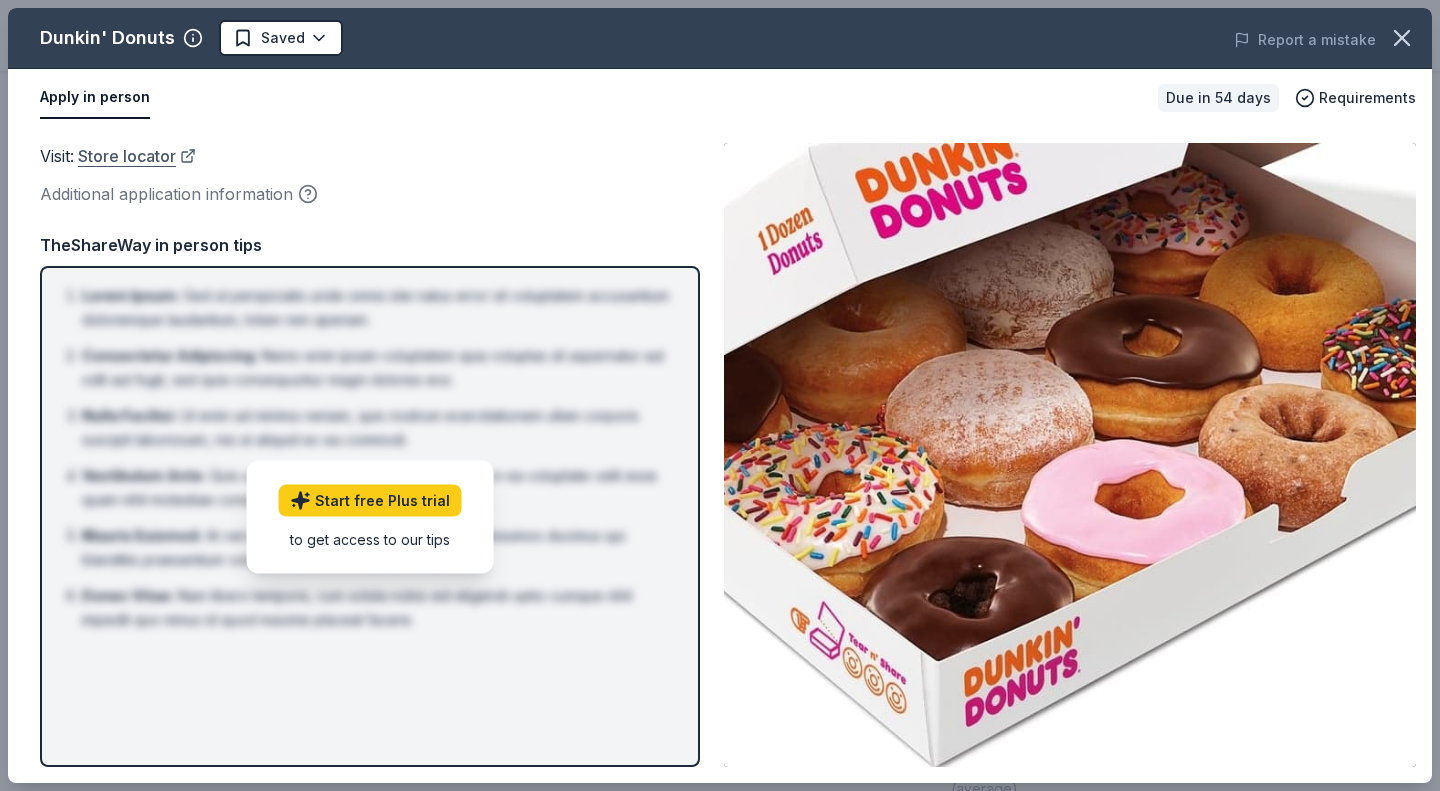click on "Store locator" at bounding box center [137, 156] 